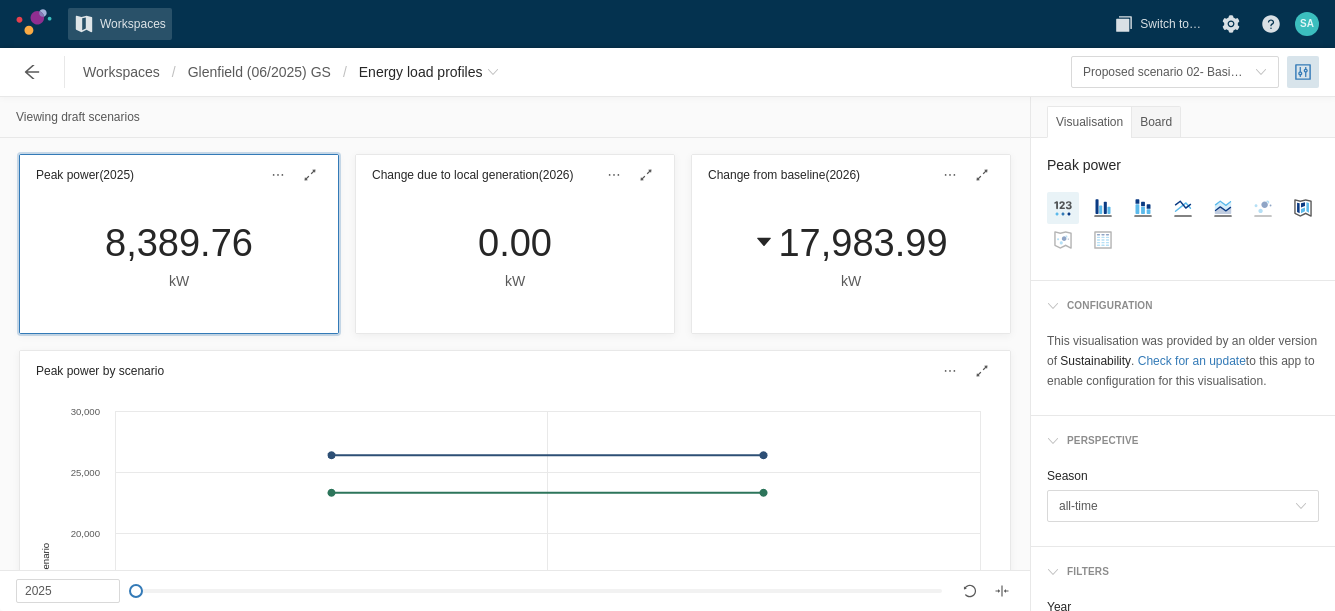 scroll, scrollTop: 0, scrollLeft: 0, axis: both 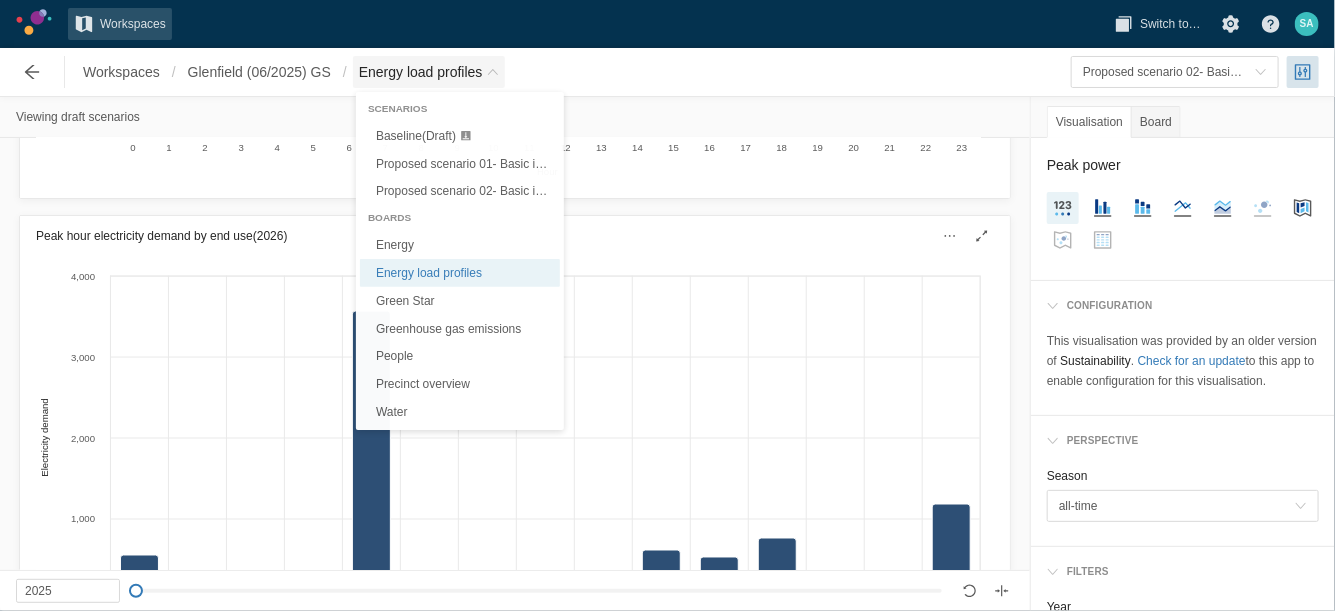 click on "Energy load profiles" at bounding box center [421, 72] 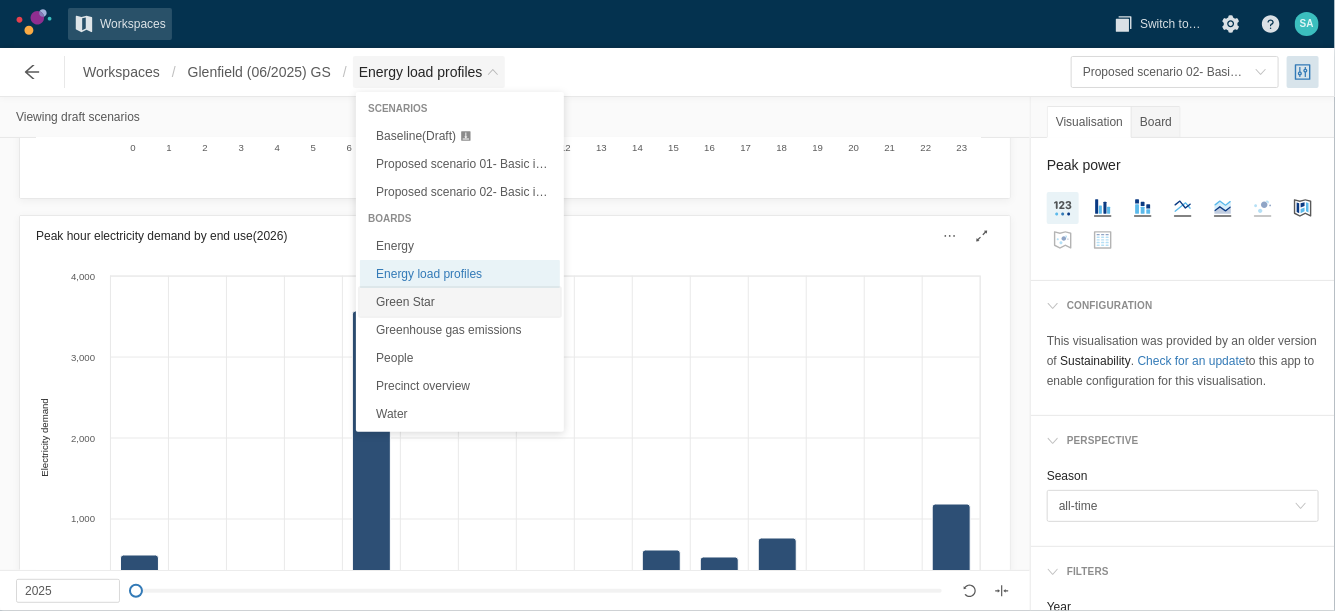 click on "Green Star" at bounding box center [460, 302] 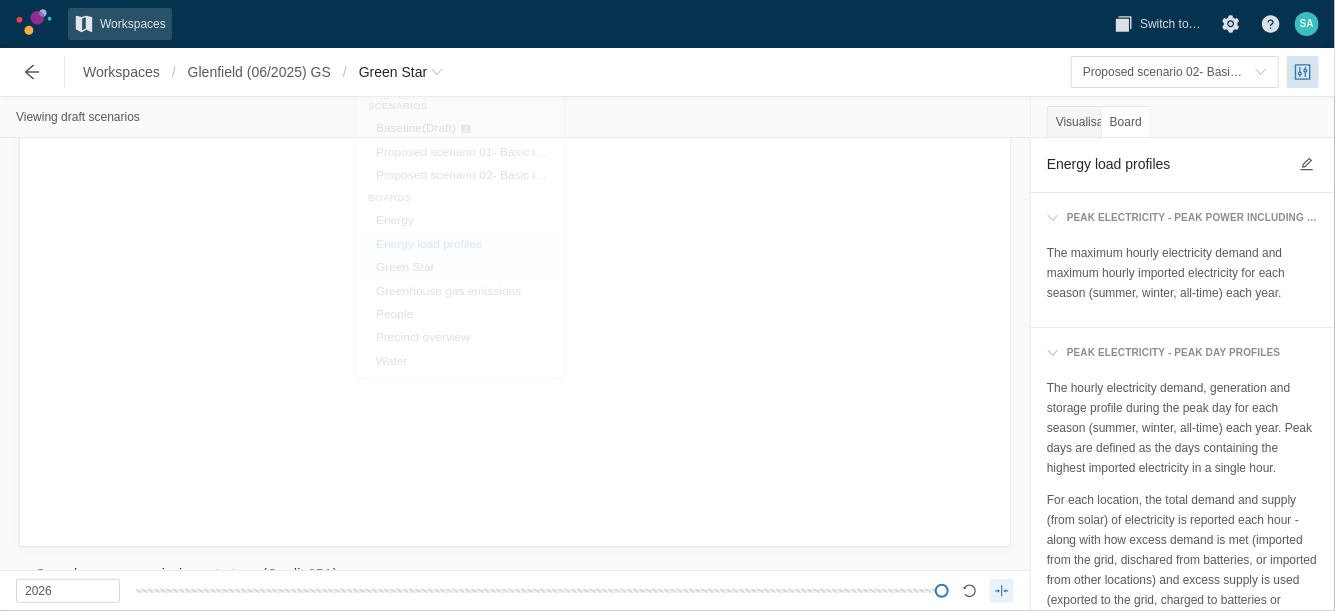 scroll, scrollTop: 569, scrollLeft: 0, axis: vertical 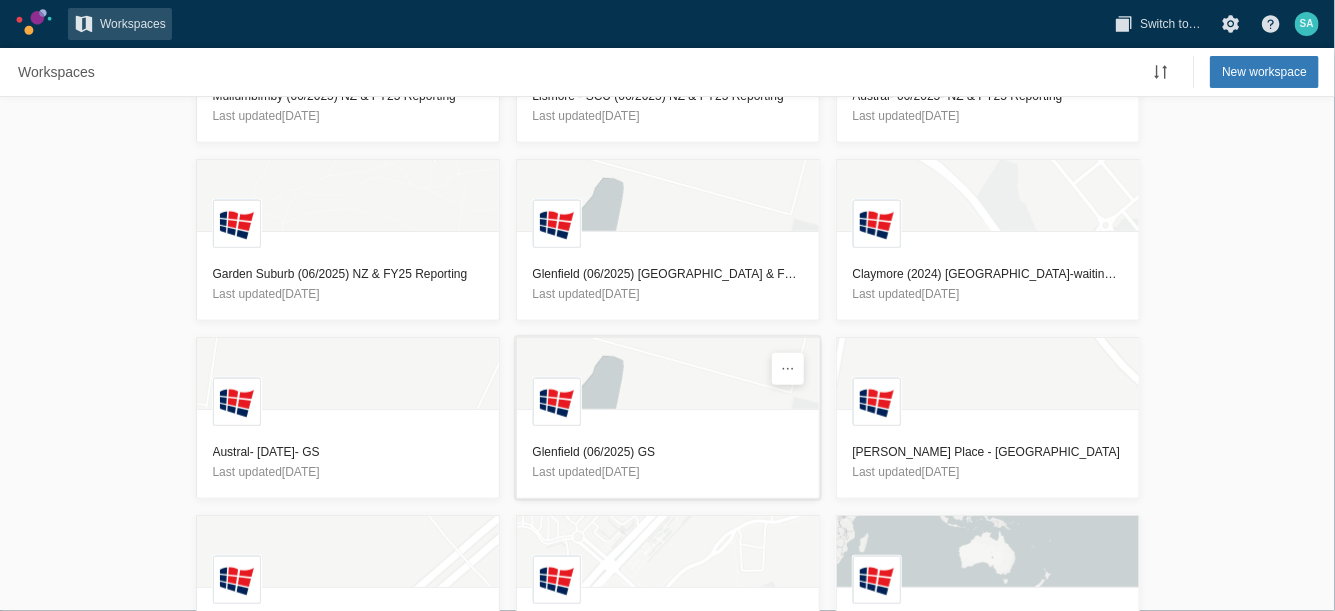 click on "Glenfield (06/2025) GS" at bounding box center [668, 452] 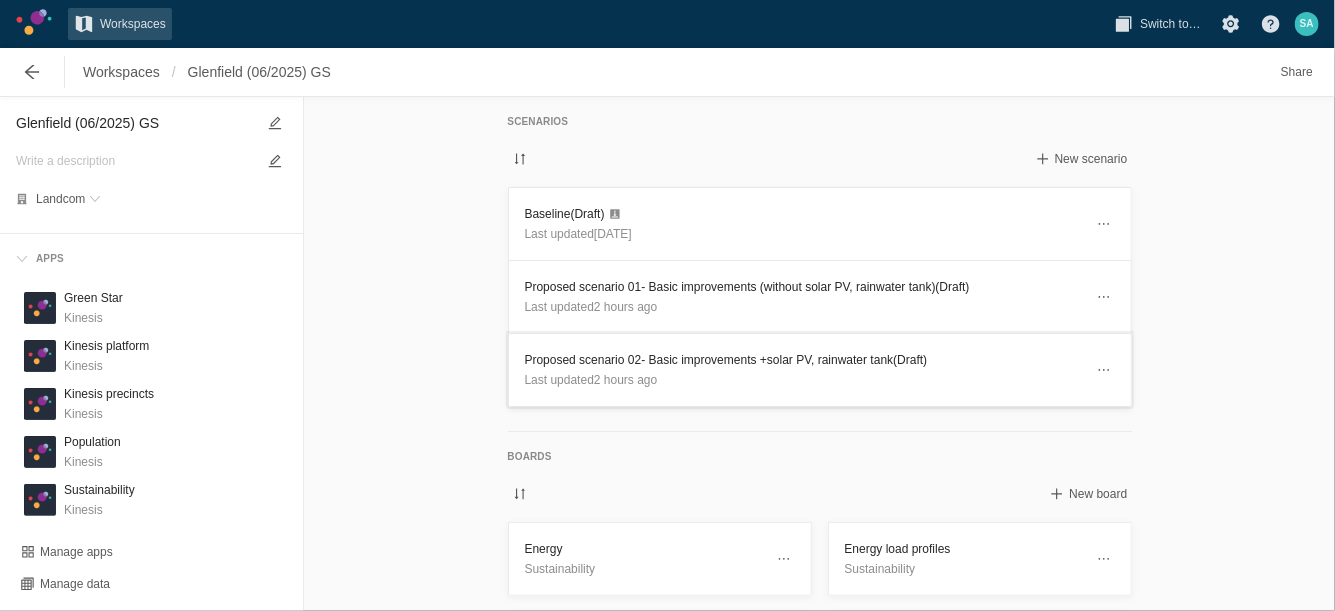 click on "Proposed scenario 02- Basic improvements +solar PV, rainwater tank  (Draft)" at bounding box center (804, 360) 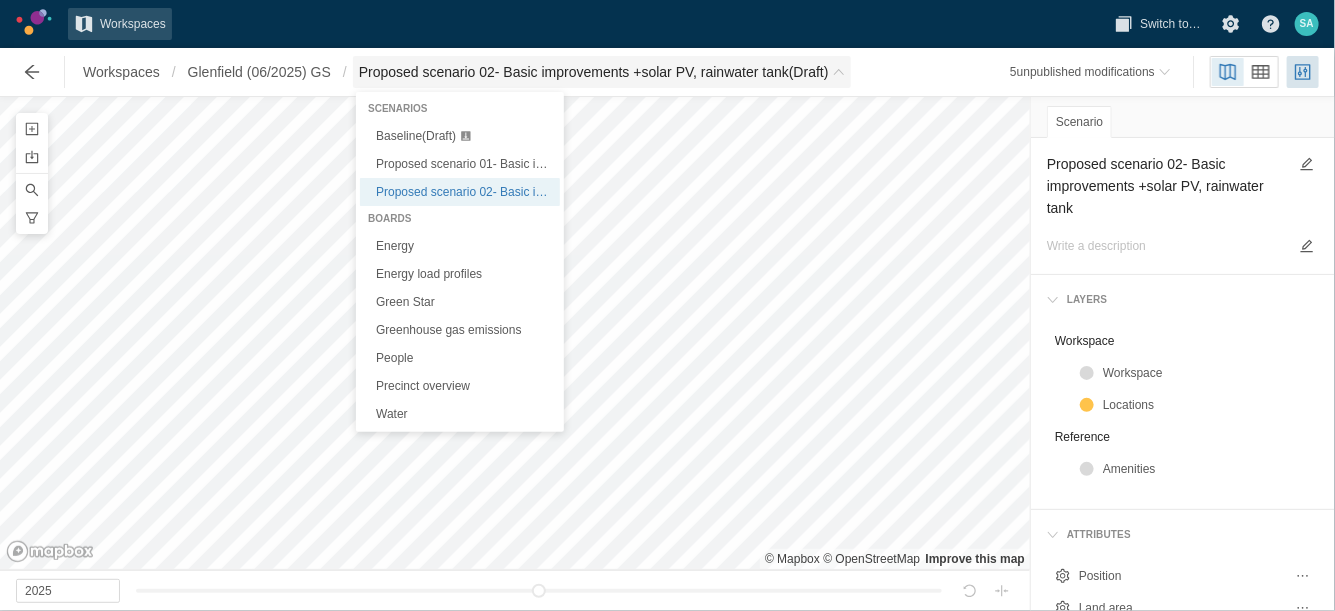 click at bounding box center (839, 72) 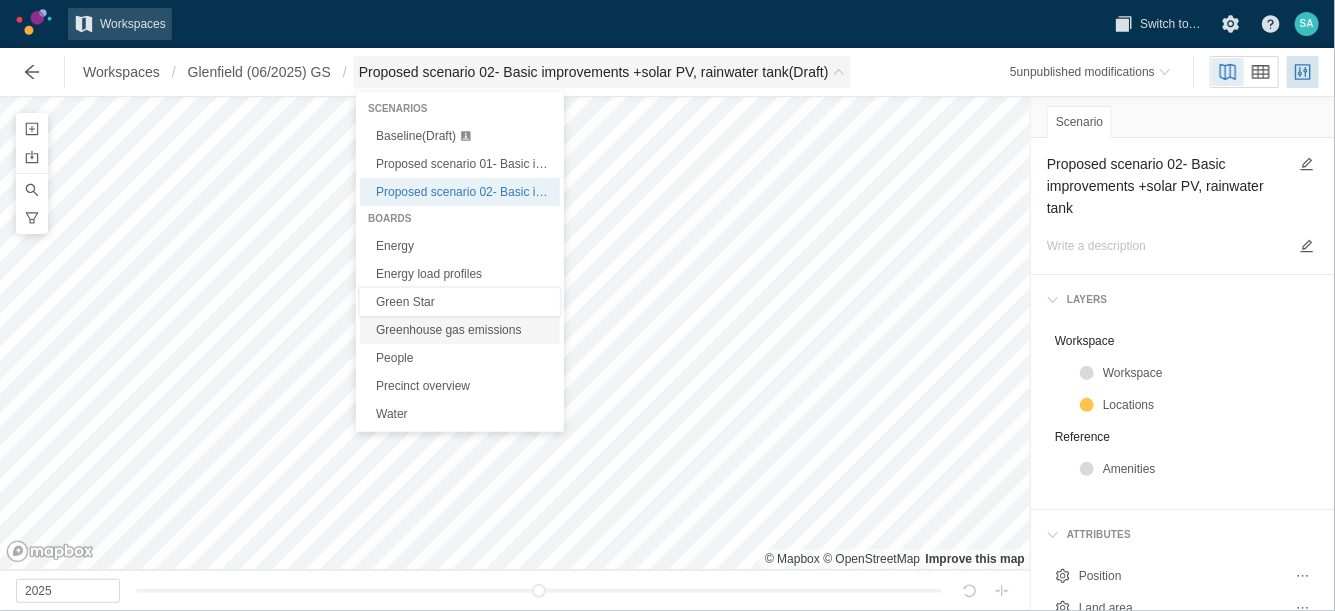 click on "Green Star" at bounding box center (460, 302) 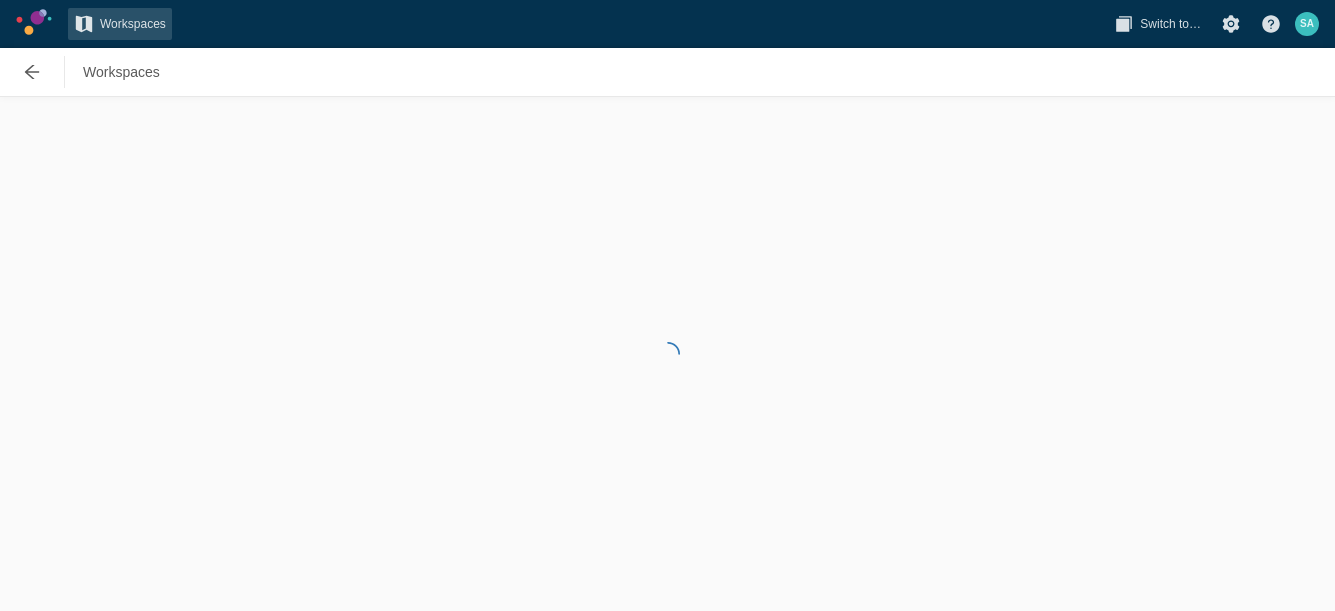 scroll, scrollTop: 0, scrollLeft: 0, axis: both 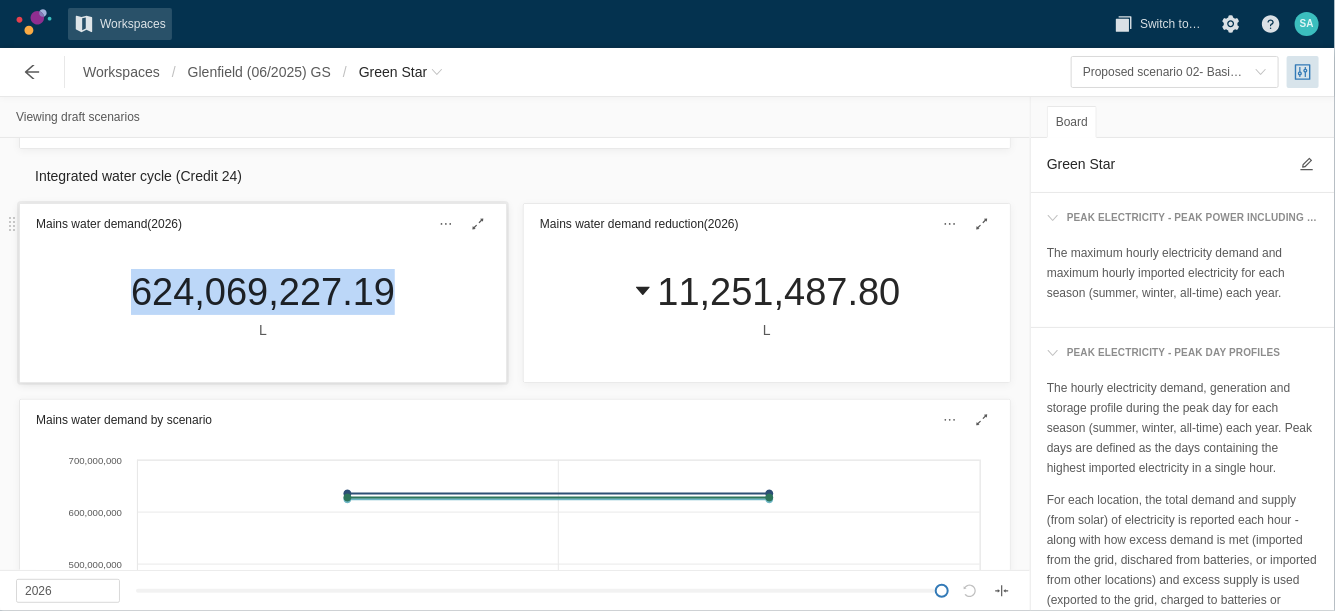 drag, startPoint x: 110, startPoint y: 287, endPoint x: 388, endPoint y: 280, distance: 278.0881 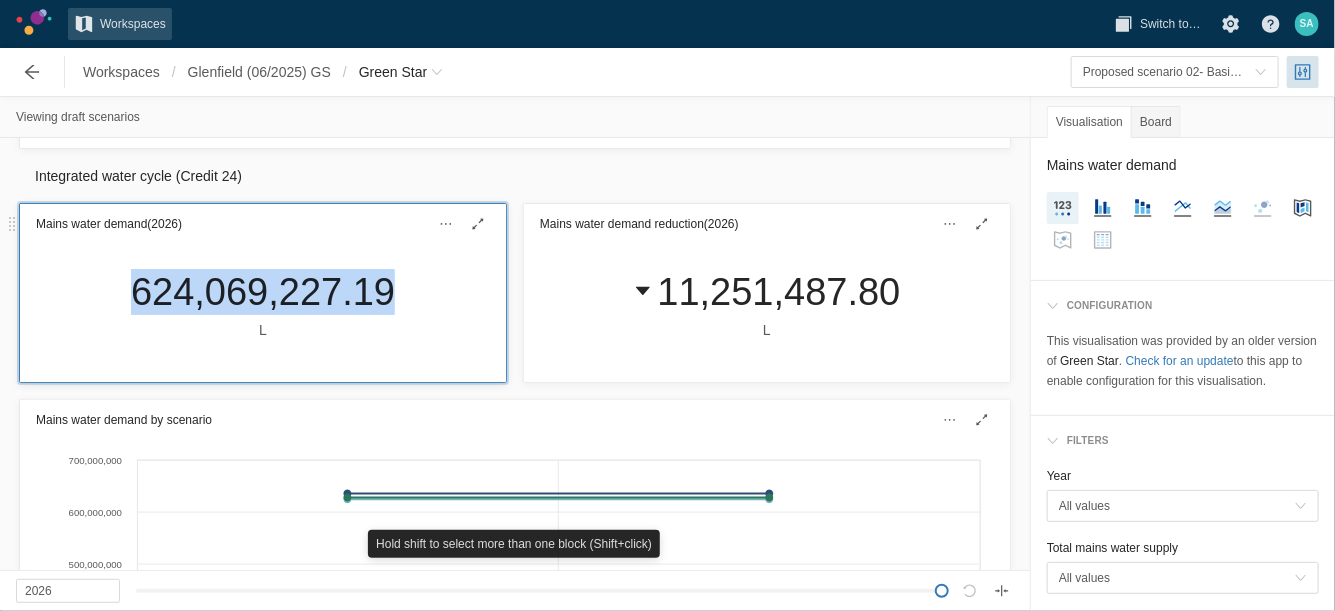 copy on "624,069,227.19" 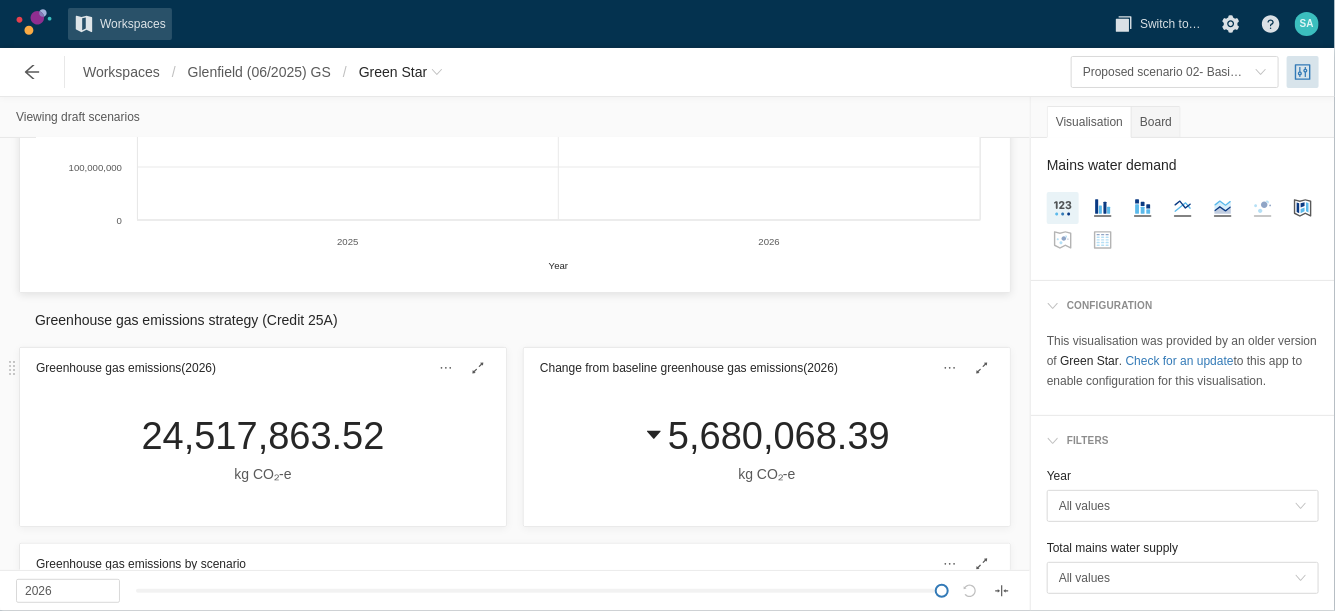 scroll, scrollTop: 1528, scrollLeft: 0, axis: vertical 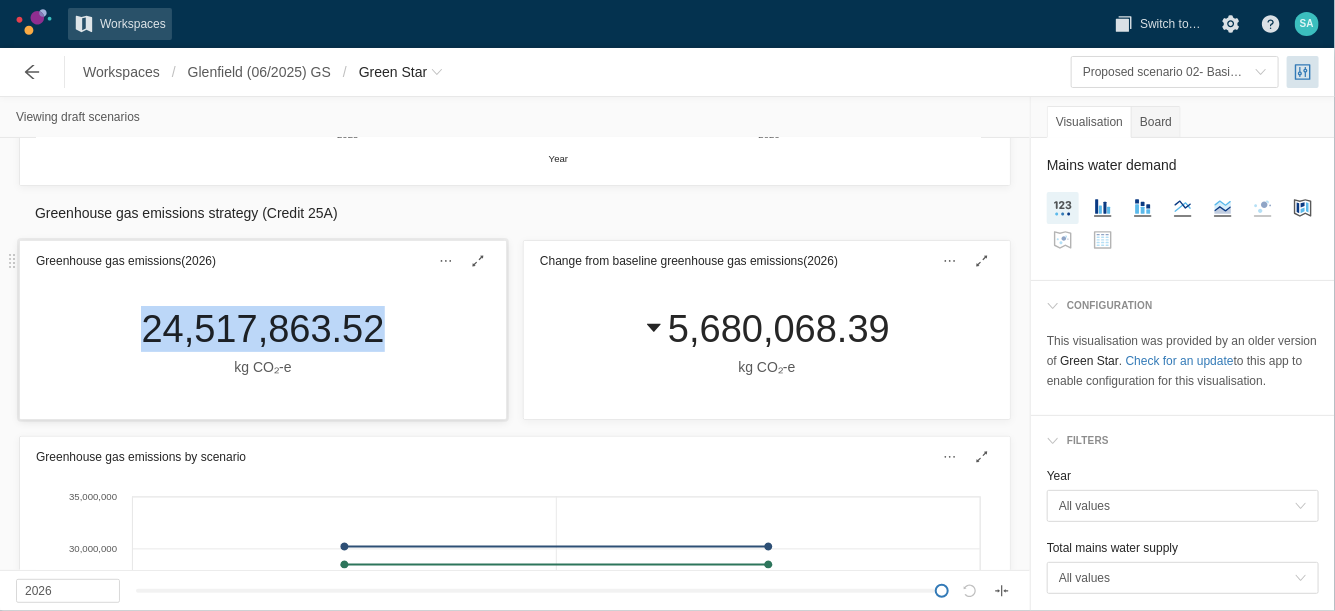 drag, startPoint x: 133, startPoint y: 330, endPoint x: 372, endPoint y: 328, distance: 239.00836 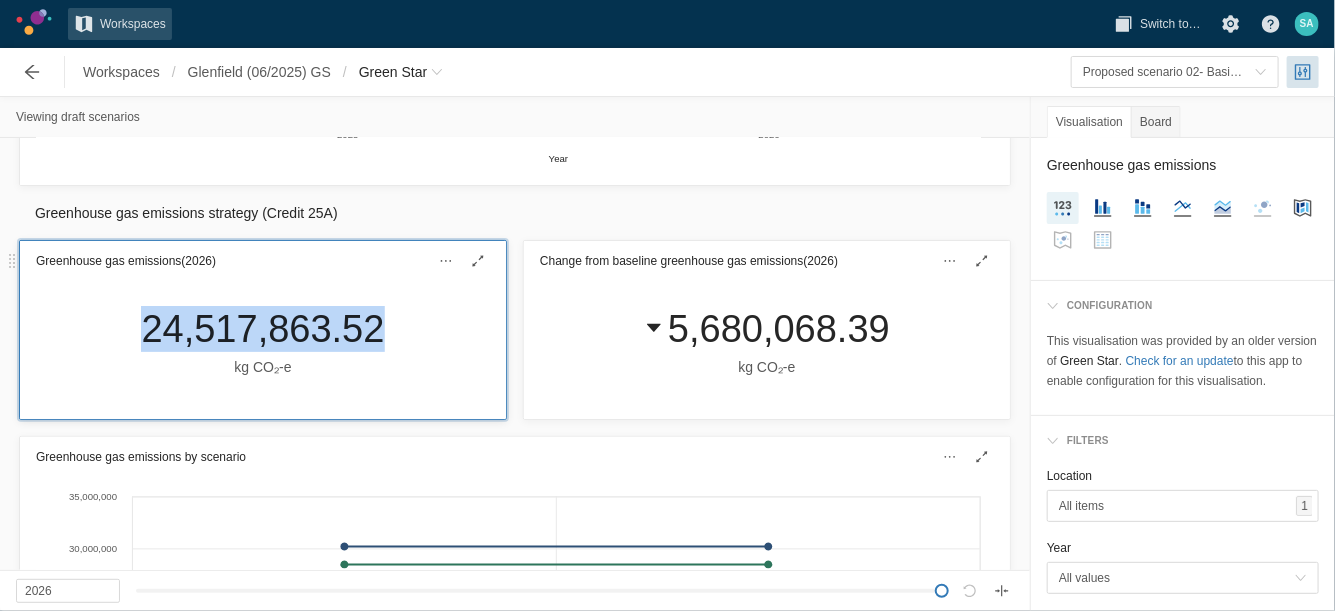 copy on "24,517,863.52" 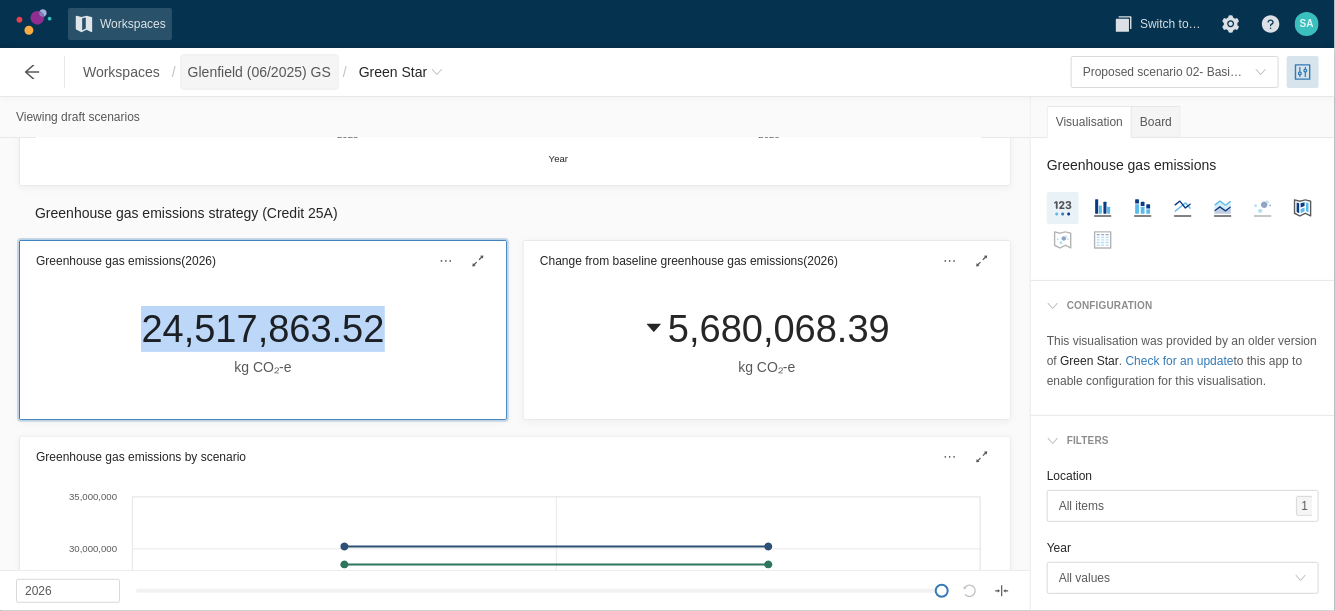 click on "Glenfield (06/2025) GS" at bounding box center [259, 72] 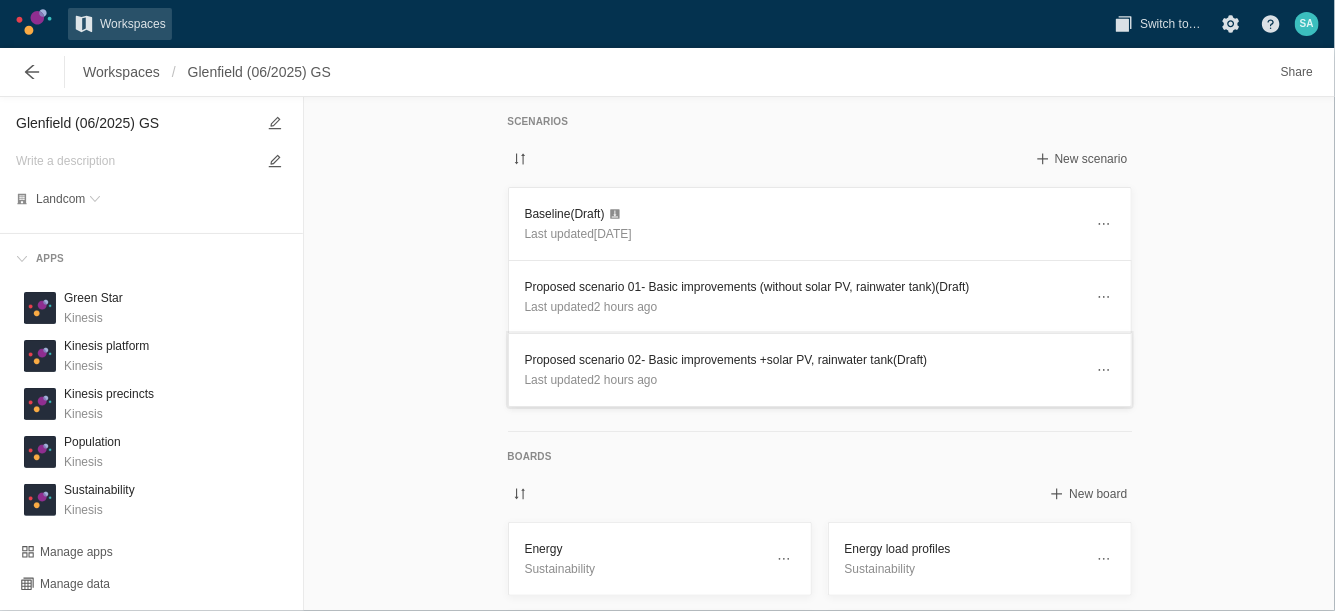 click on "Proposed scenario 02- Basic improvements +solar PV, rainwater tank  (Draft)" at bounding box center [804, 360] 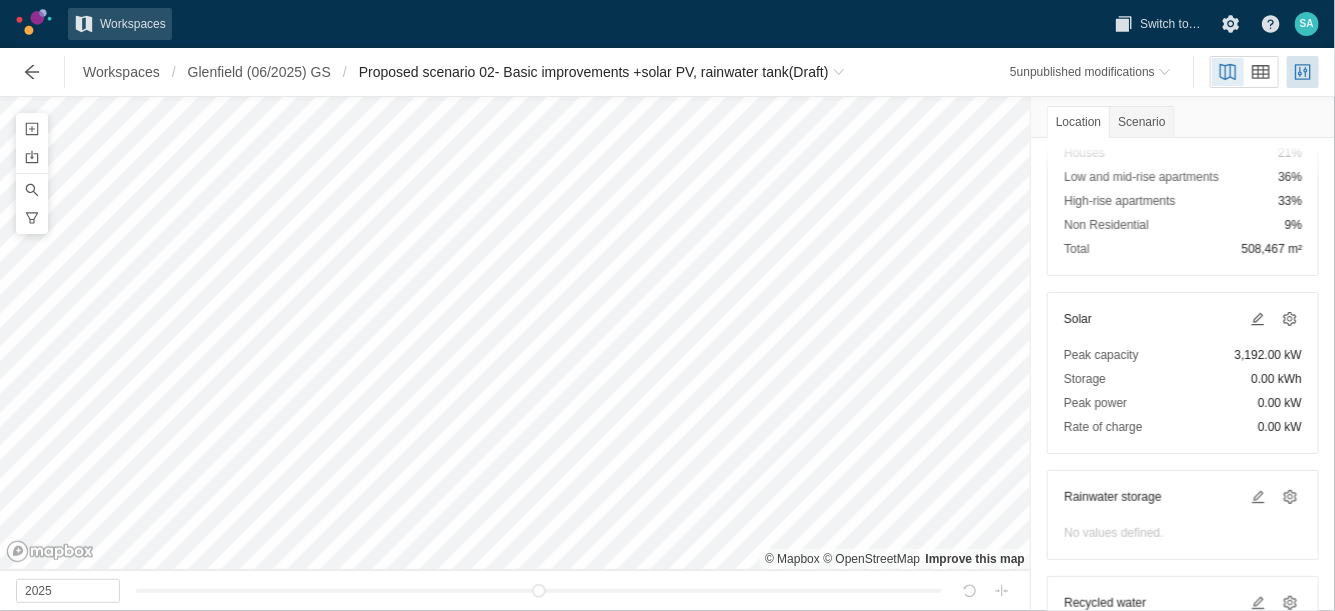scroll, scrollTop: 467, scrollLeft: 0, axis: vertical 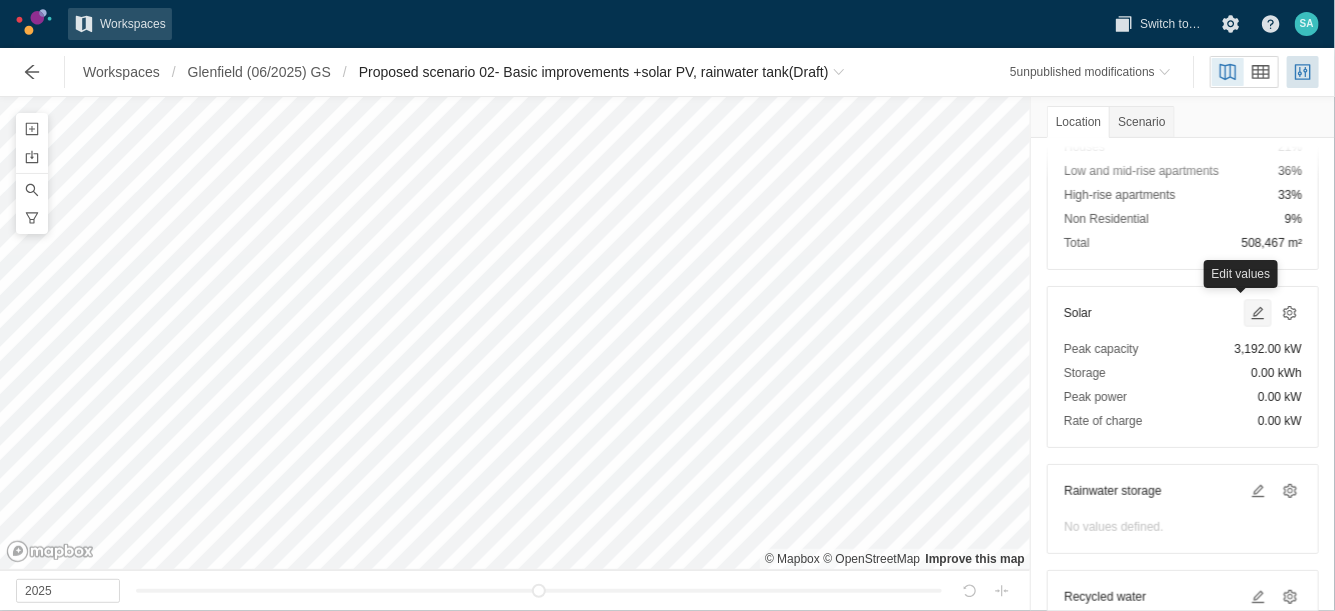 click at bounding box center (1258, 313) 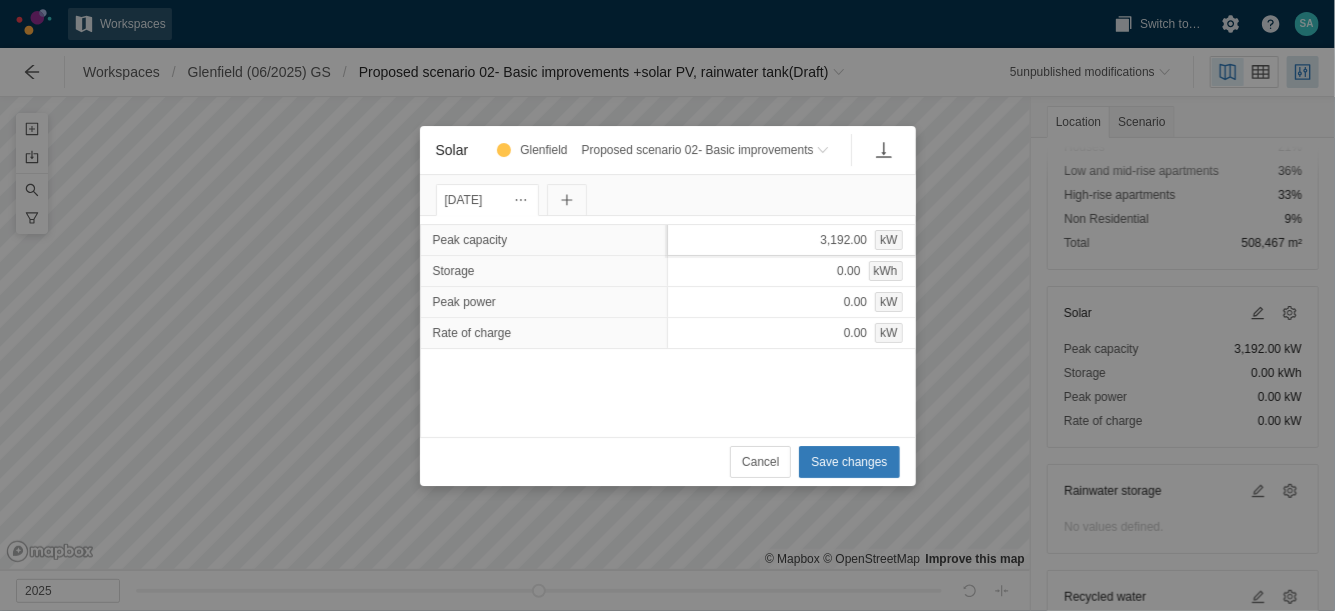 click on "3,192.00 kW" at bounding box center (791, 240) 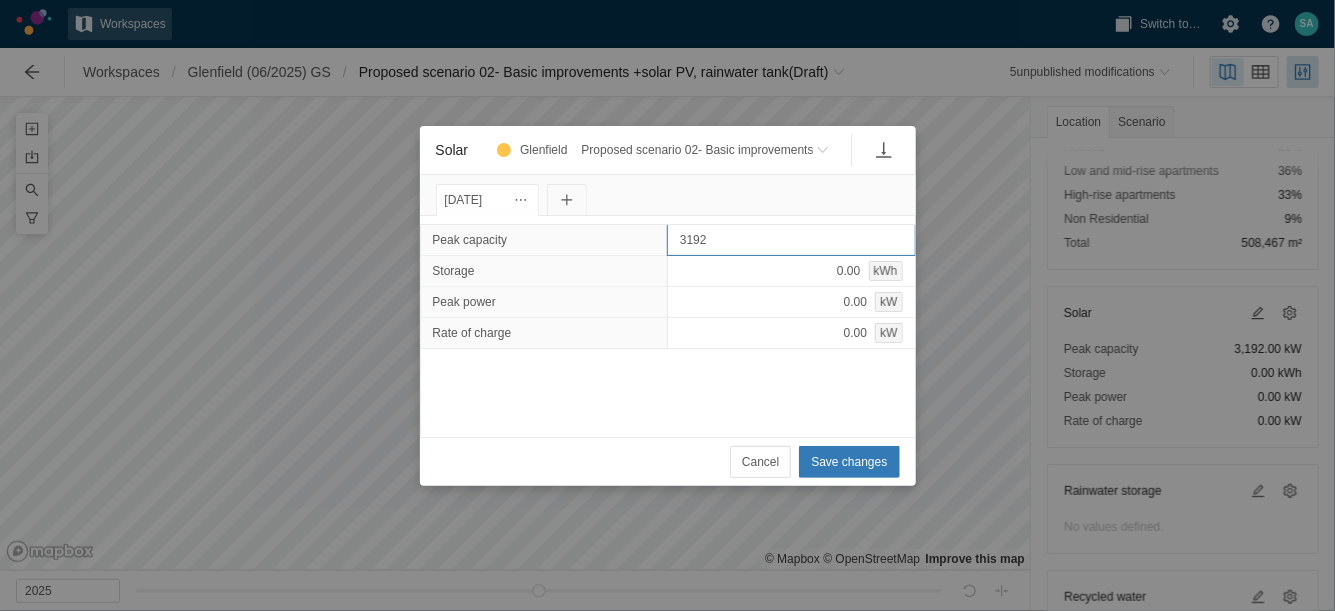 click on "3192" at bounding box center (791, 240) 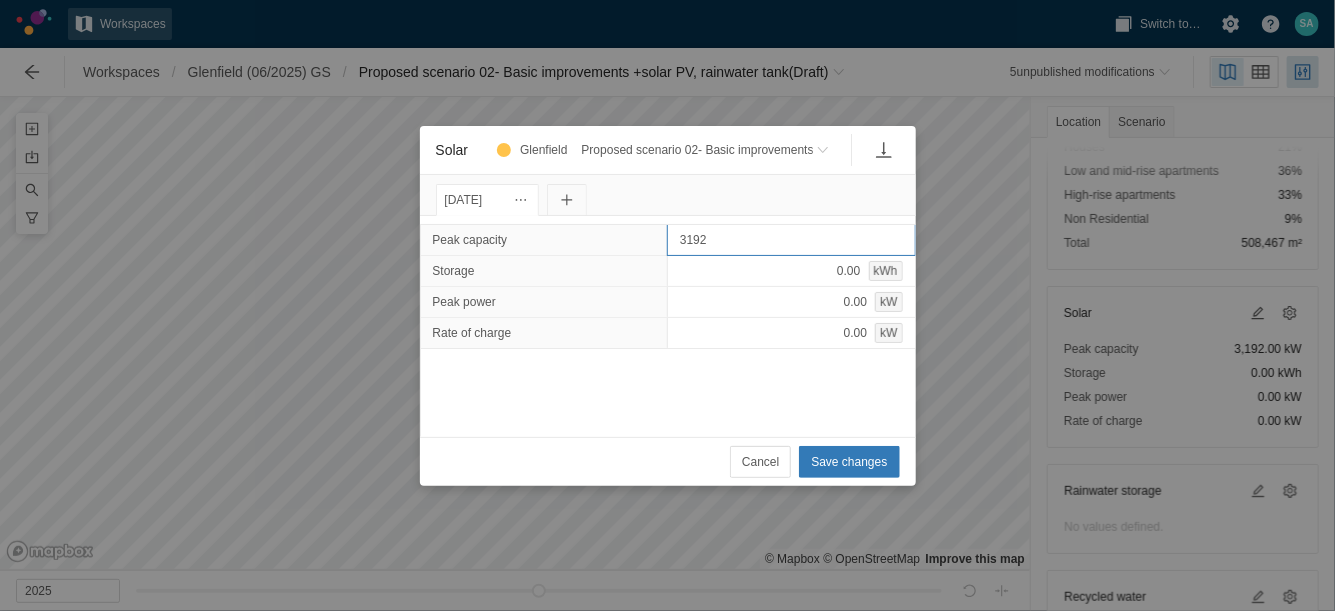 click on "3192" at bounding box center (791, 240) 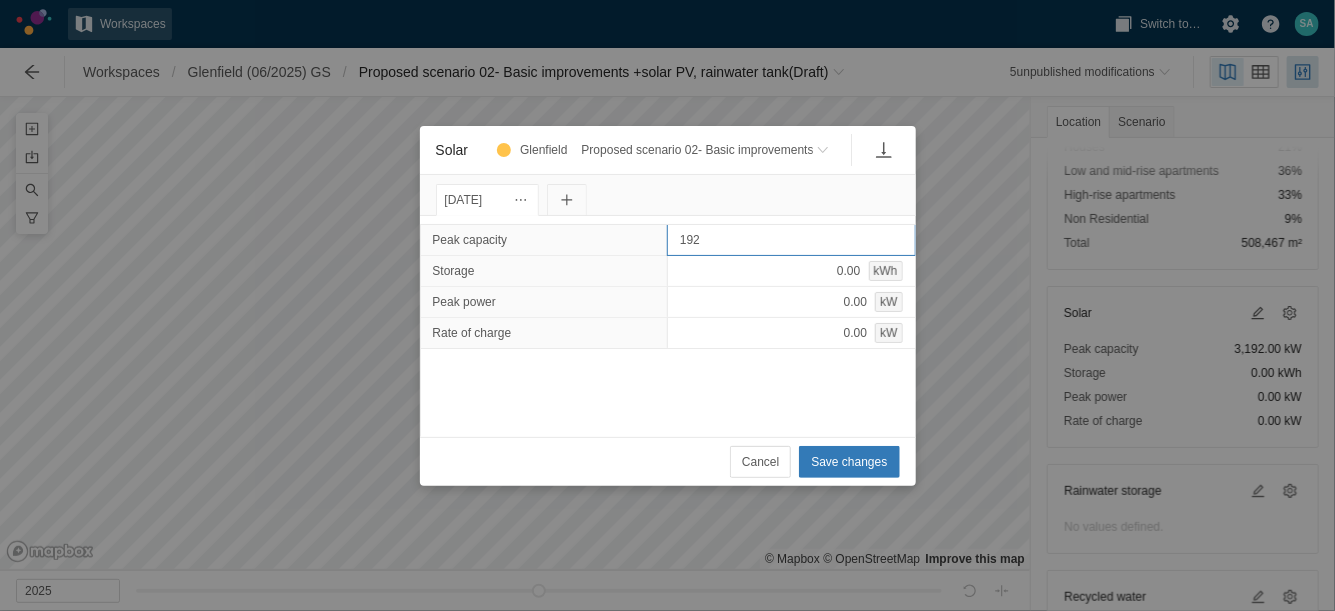type on "4192" 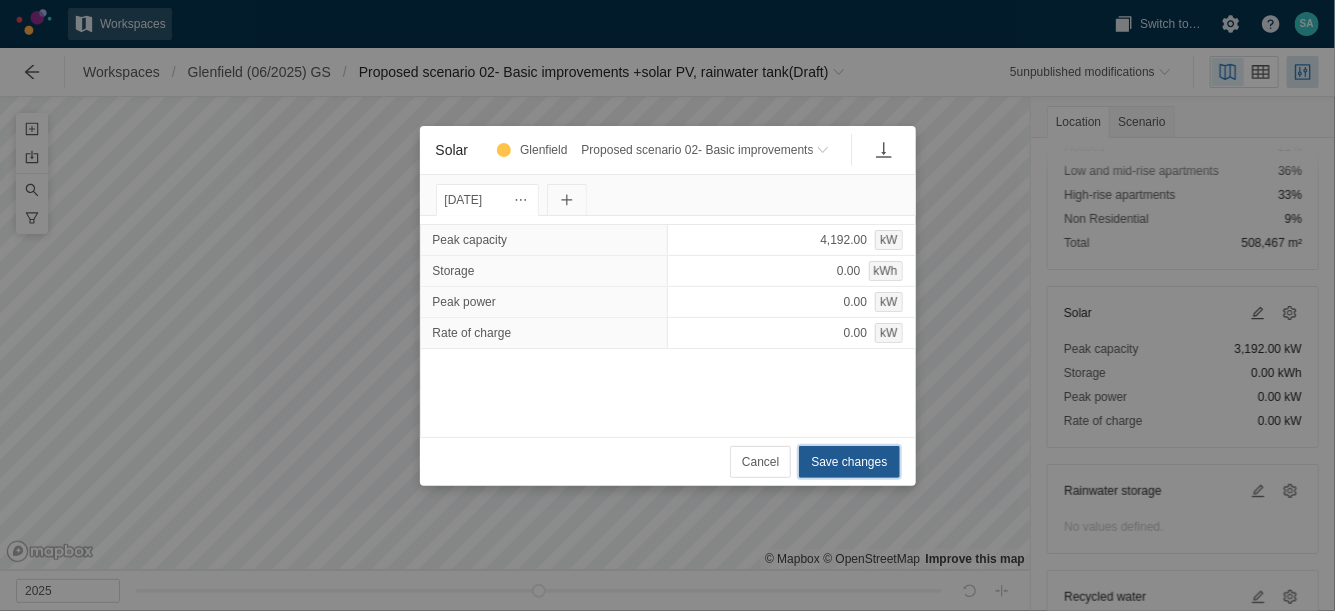 click on "Save changes" at bounding box center [849, 462] 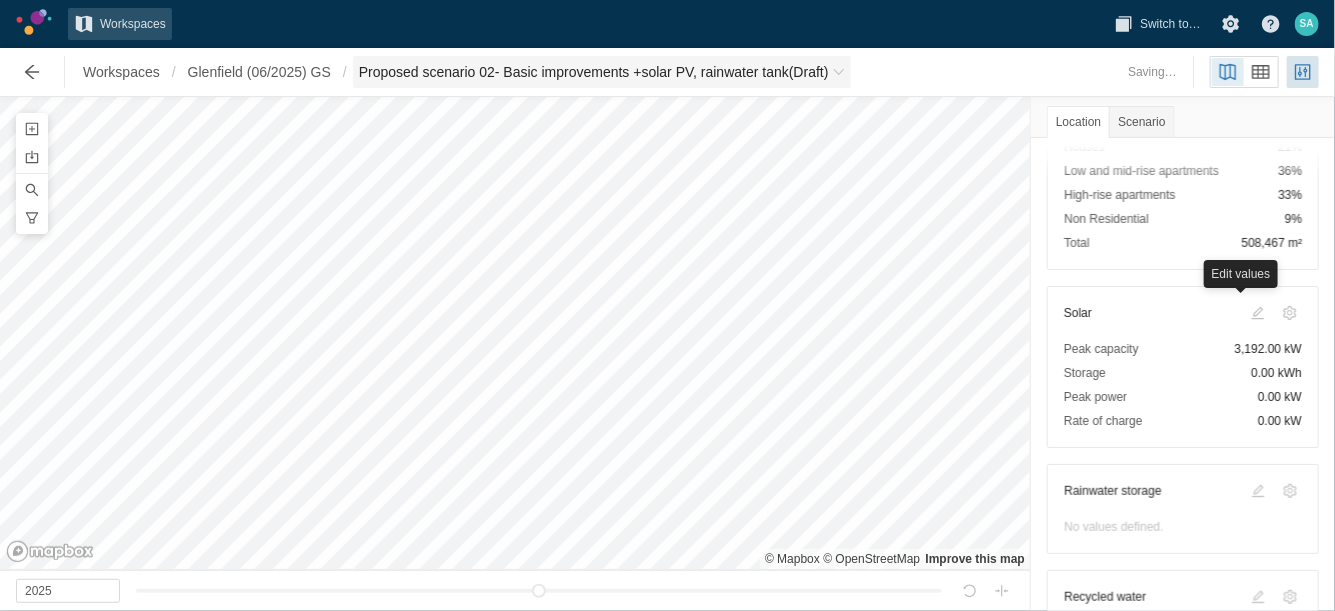 click at bounding box center (839, 72) 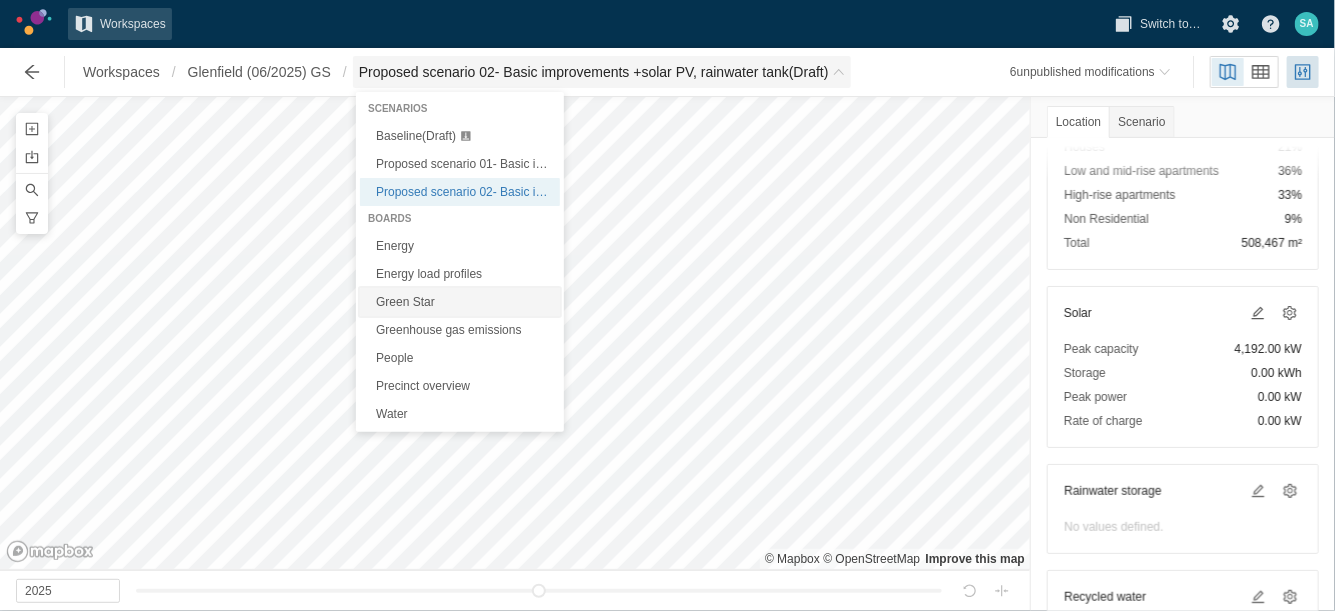 click on "Green Star" at bounding box center [460, 302] 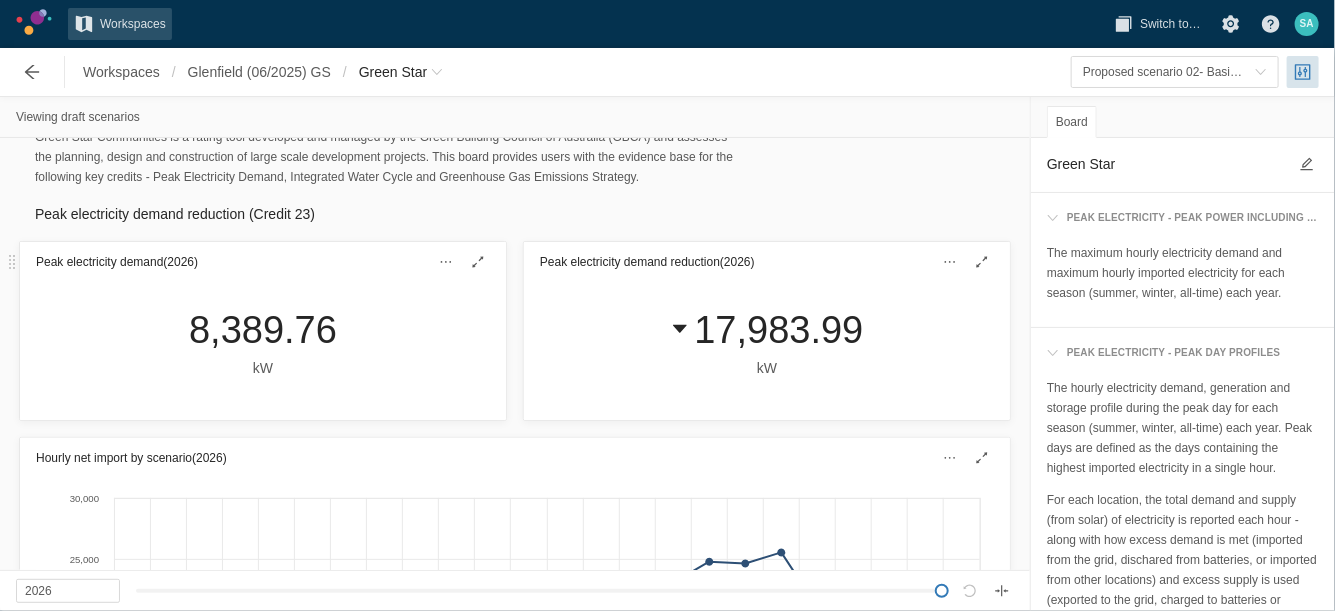 scroll, scrollTop: 0, scrollLeft: 0, axis: both 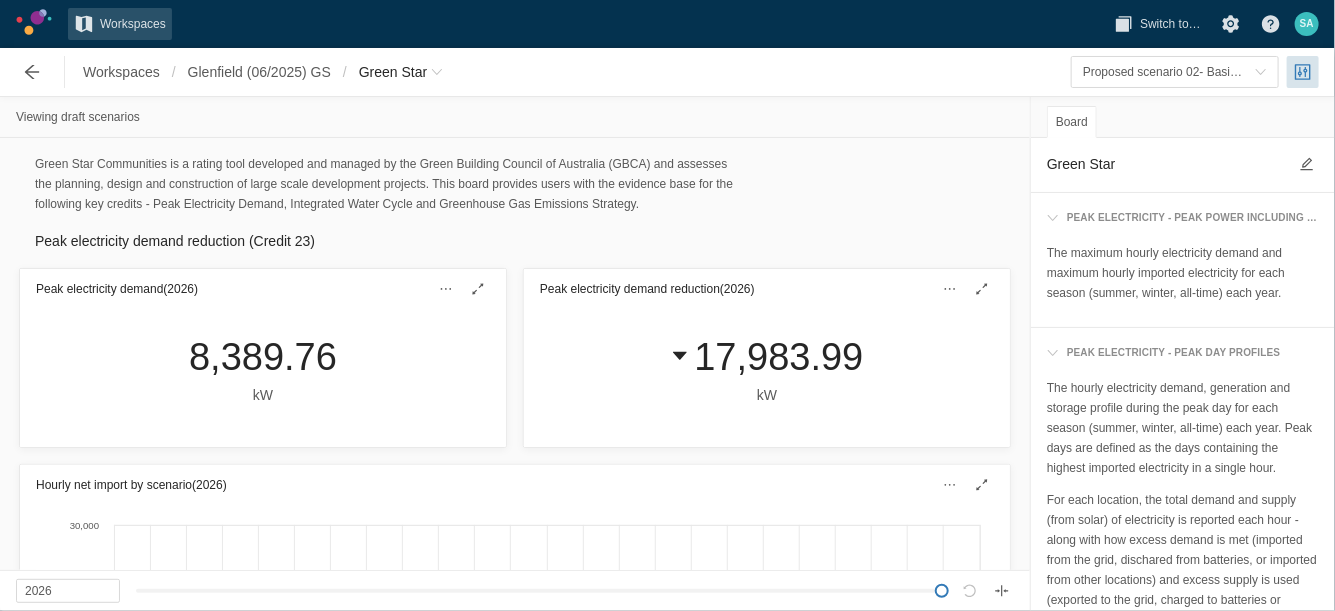 click on "Green Star Communities is a rating tool developed and managed by the Green Building Council of Australia (GBCA) and assesses the planning, design and construction of large scale development projects. This board provides users with the evidence base for the following key credits - Peak Electricity Demand, Integrated Water Cycle and Greenhouse Gas Emissions Strategy." at bounding box center [515, 184] 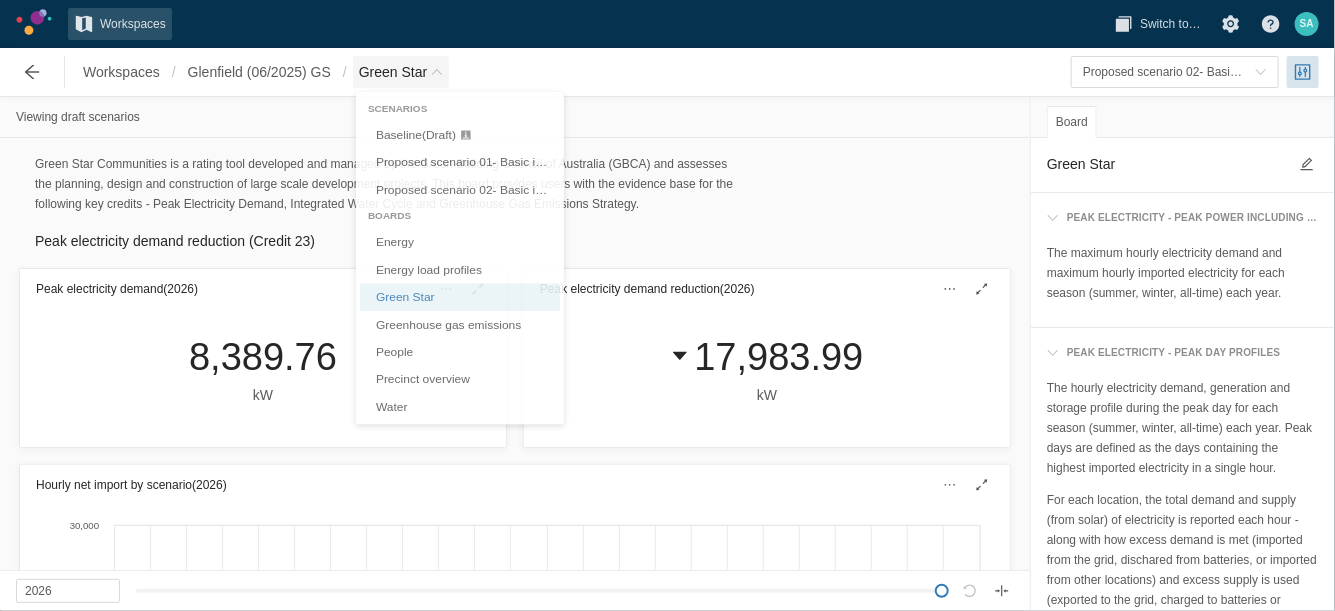 click at bounding box center [437, 72] 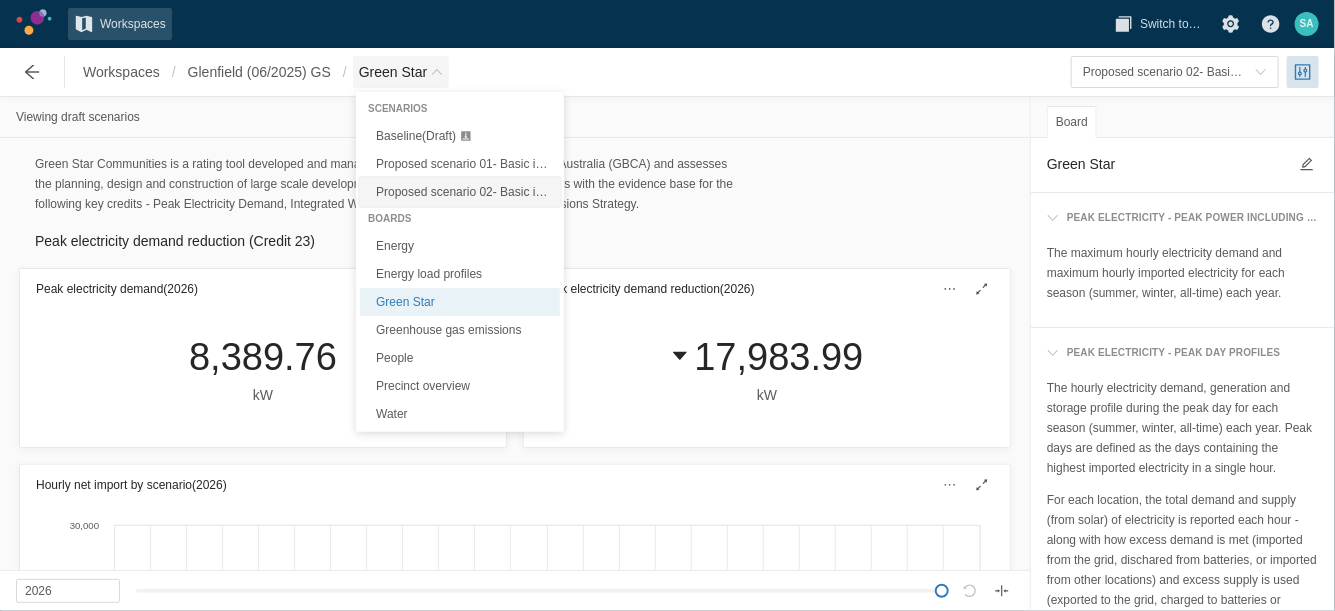 click on "Proposed scenario 02- Basic improvements +solar PV, rainwater tank  (Draft)" at bounding box center (460, 192) 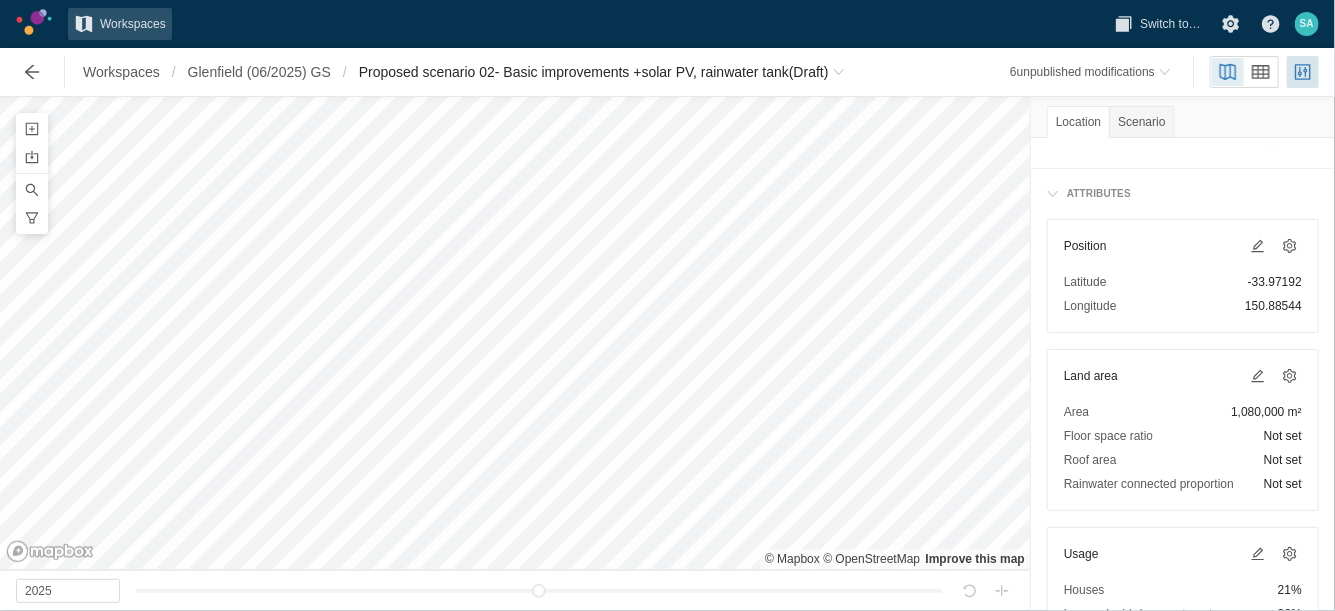 scroll, scrollTop: 0, scrollLeft: 0, axis: both 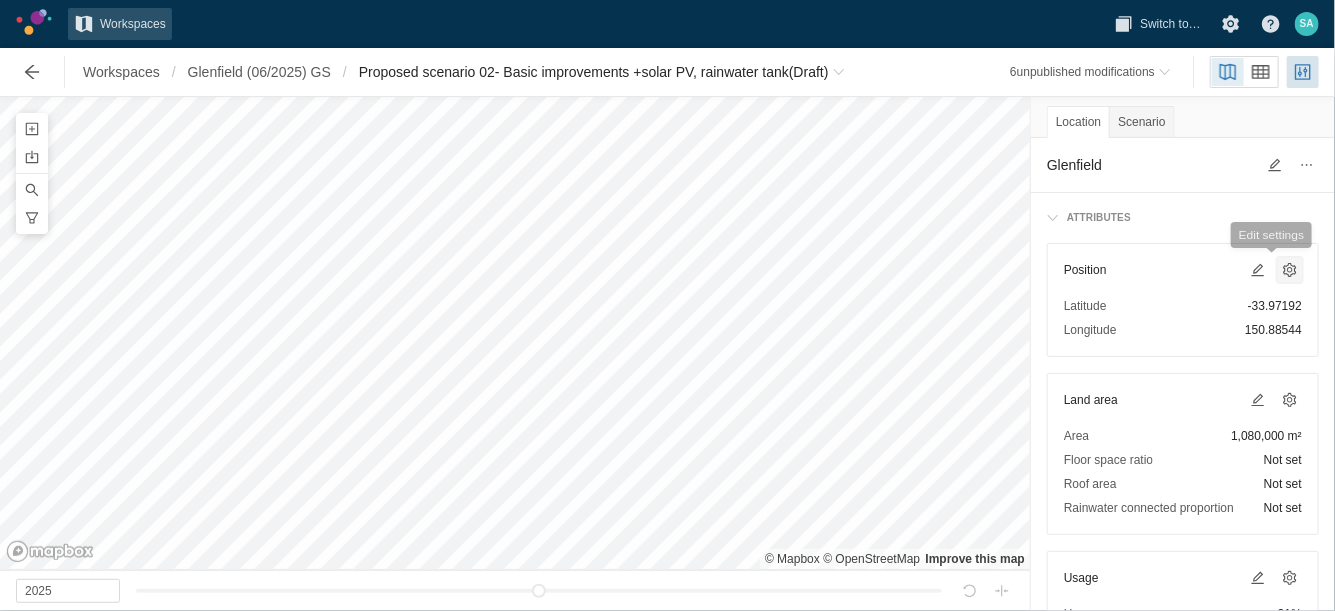 click at bounding box center (1290, 270) 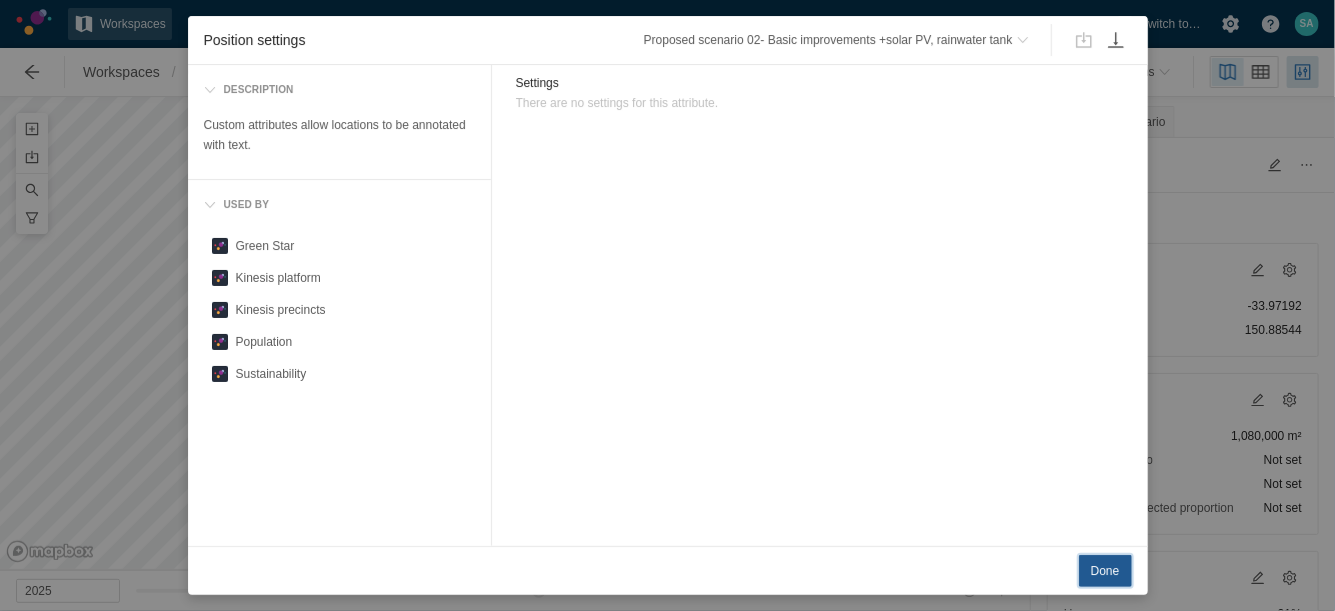 click on "Done" at bounding box center [1105, 571] 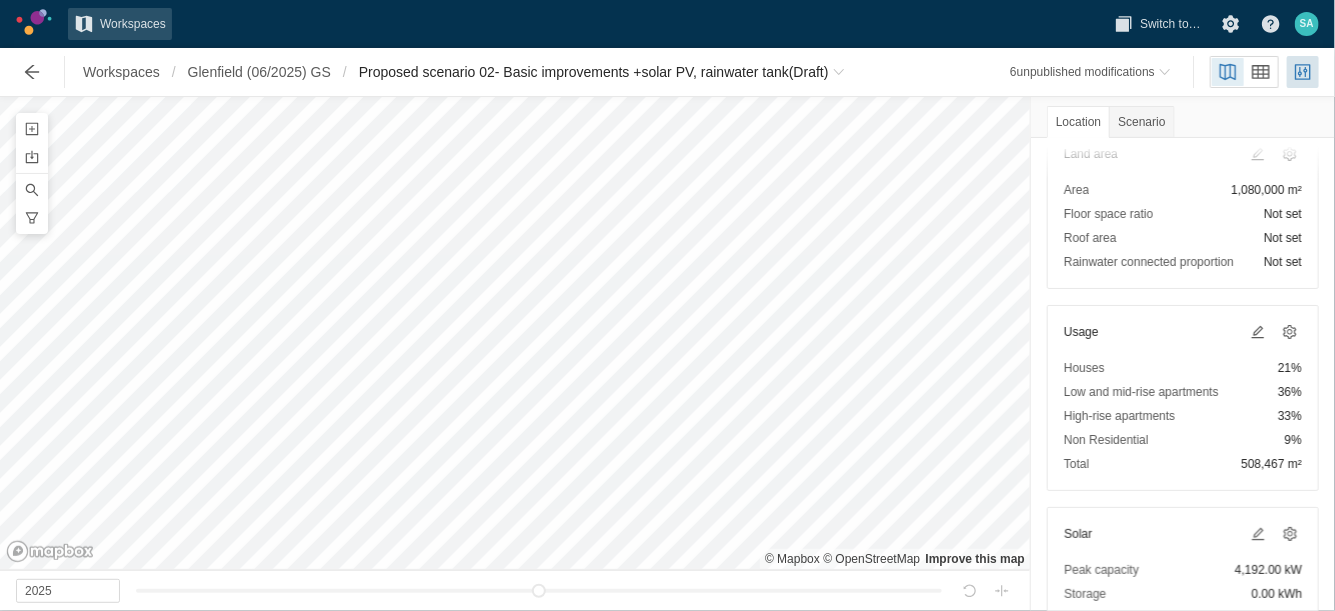 scroll, scrollTop: 250, scrollLeft: 0, axis: vertical 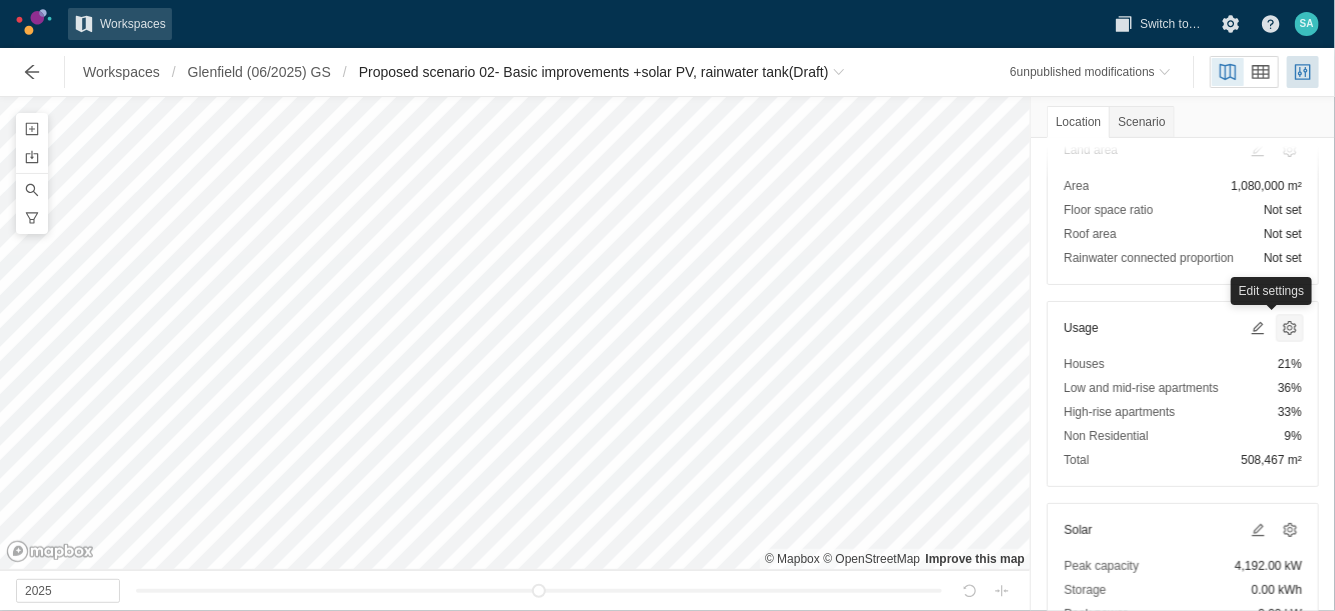 click at bounding box center (1290, 328) 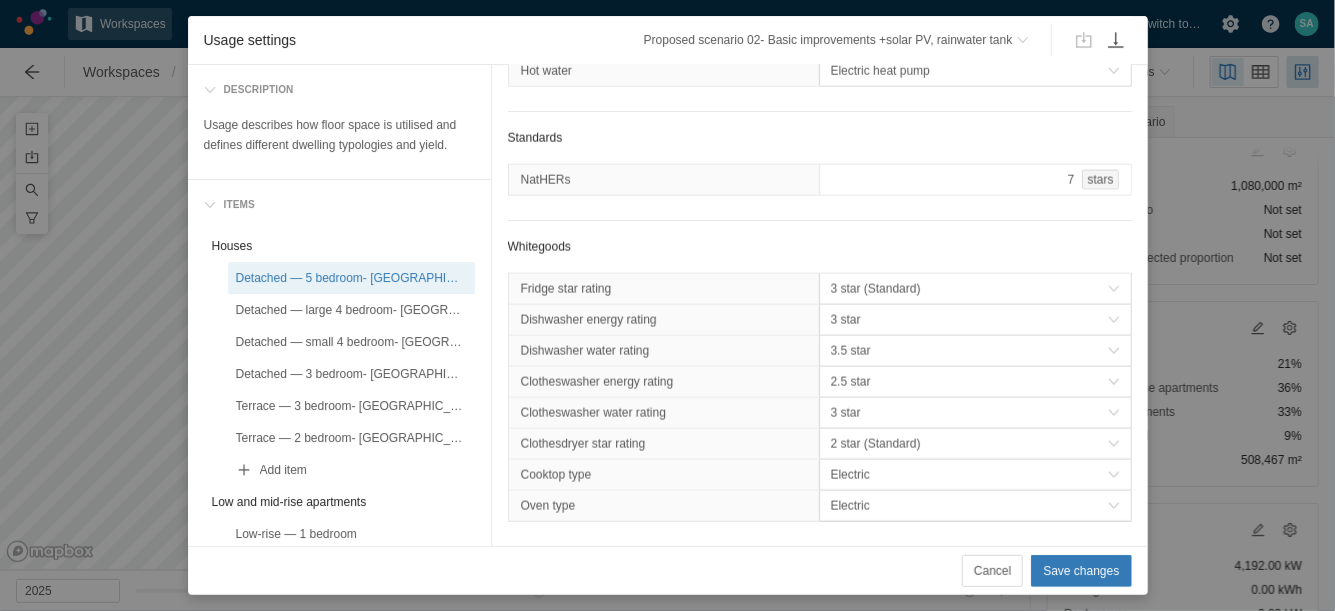 scroll, scrollTop: 1219, scrollLeft: 0, axis: vertical 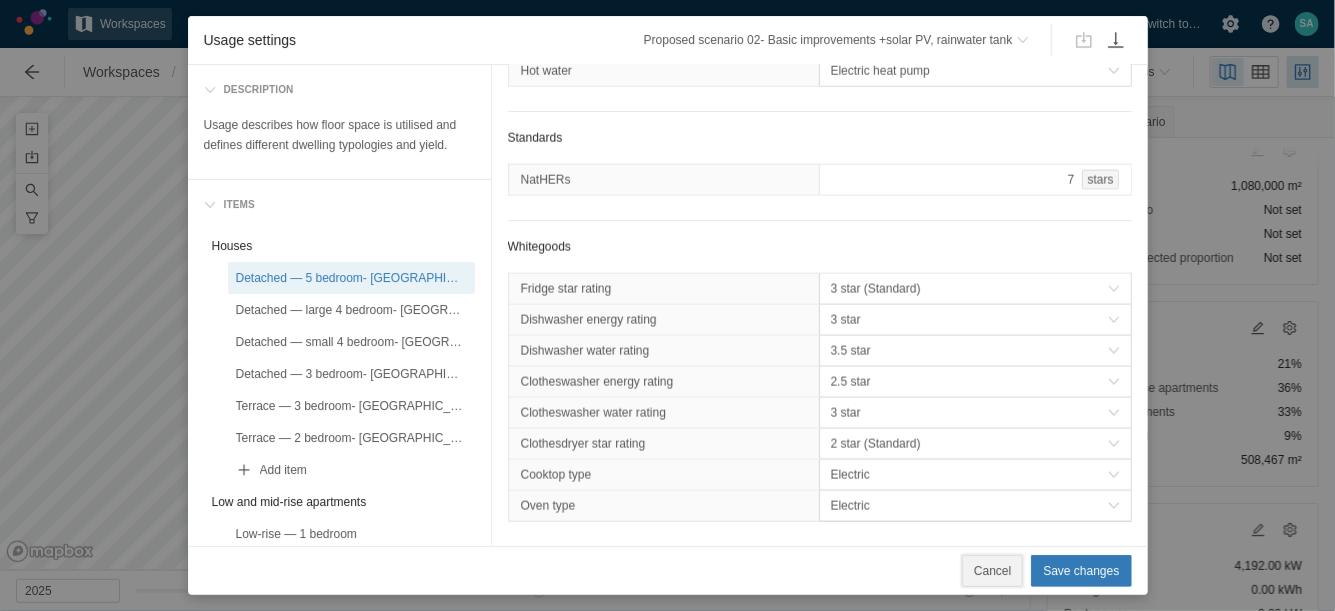 click on "Cancel" at bounding box center [992, 571] 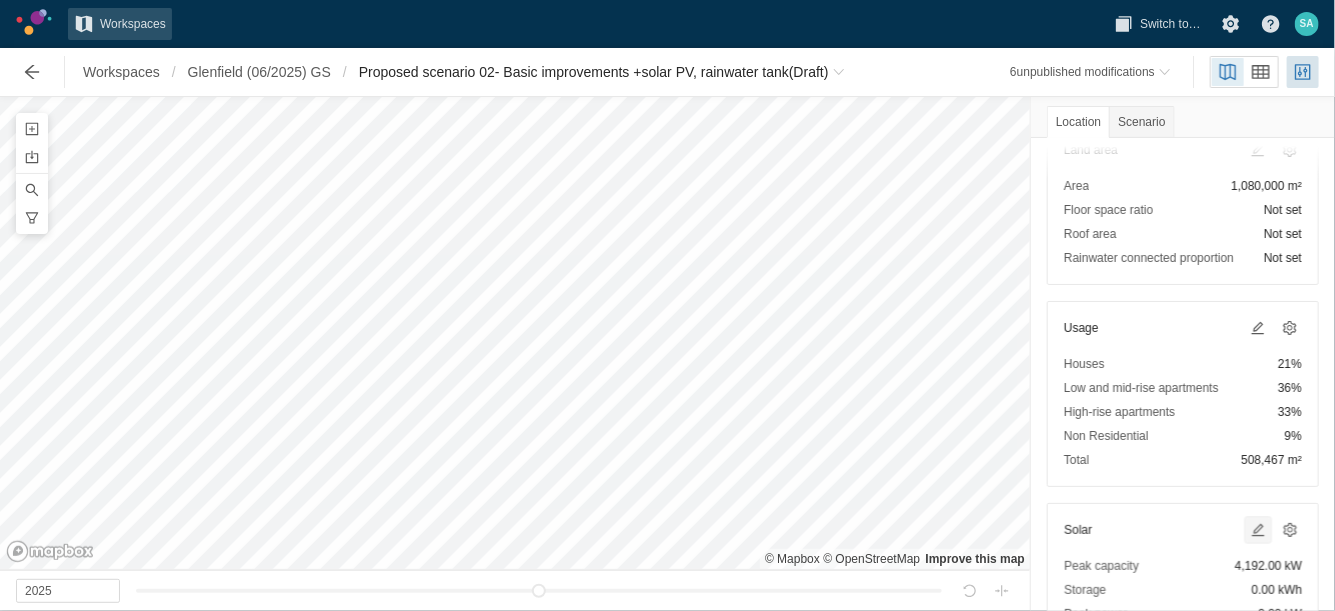 click at bounding box center (1258, 530) 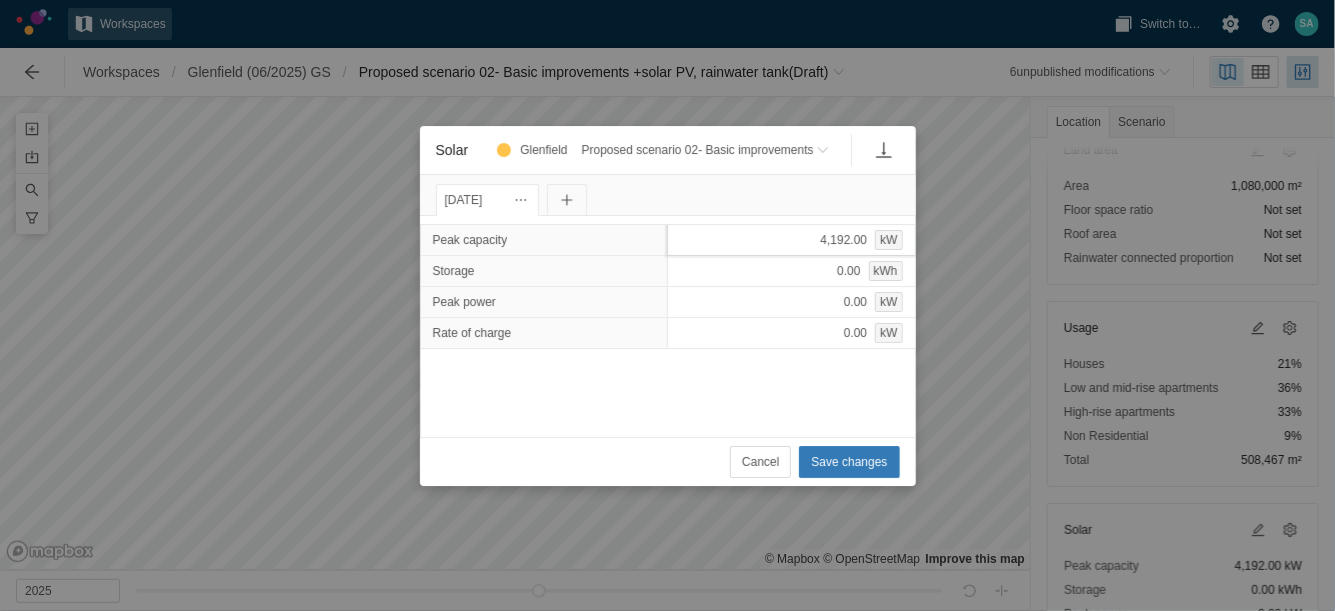 click on "4,192.00 kW" at bounding box center [791, 240] 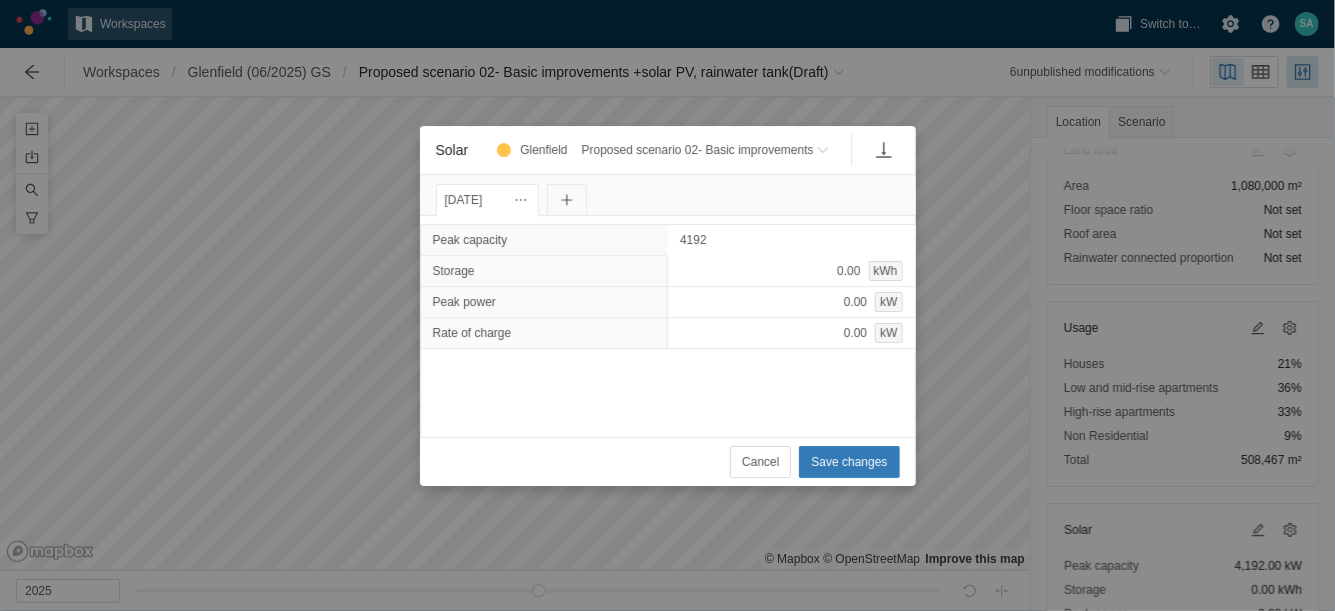 click on "4192" at bounding box center [791, 240] 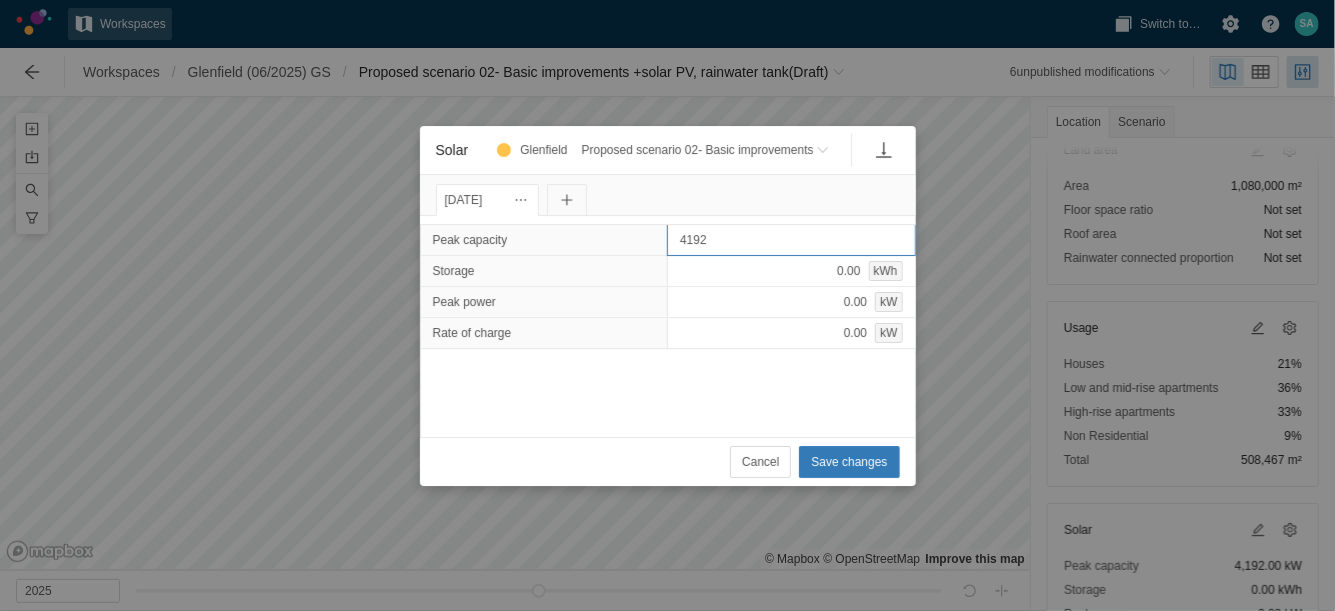 type on "8" 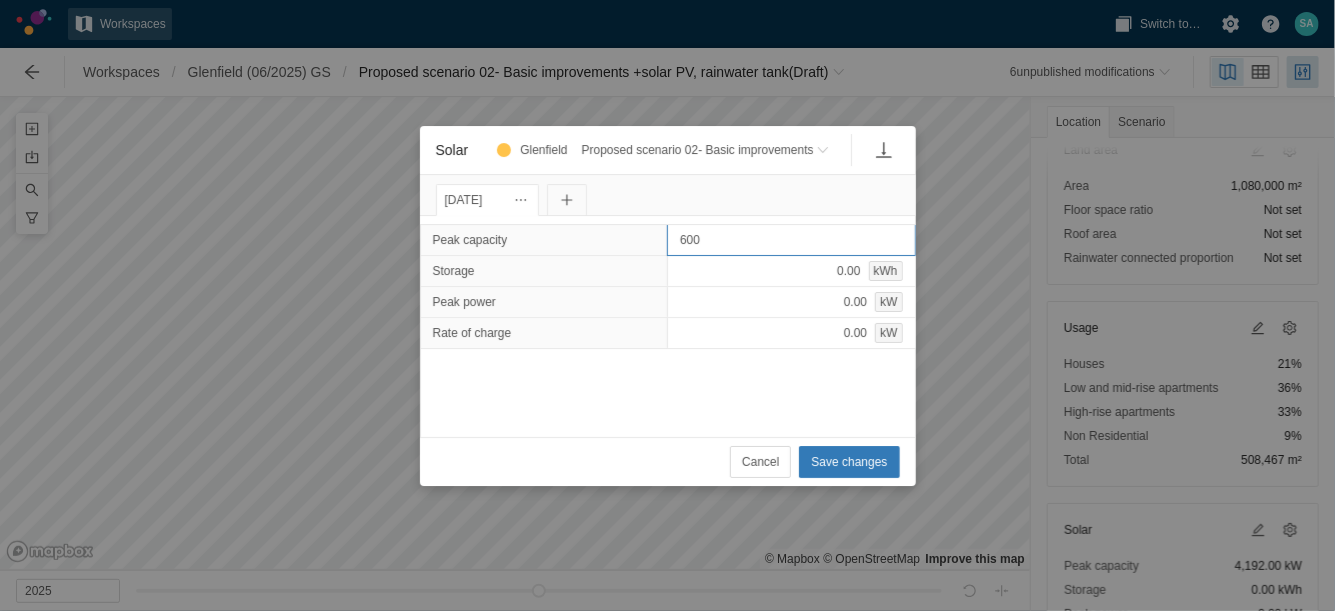 type on "6000" 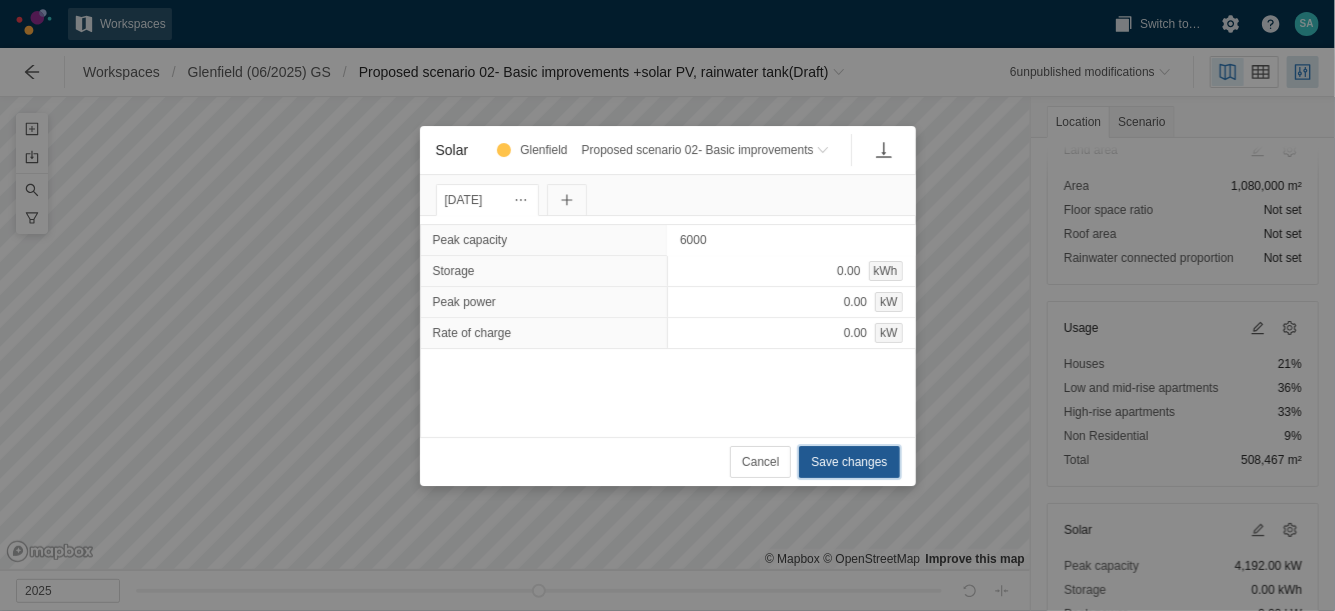 click on "Save changes" at bounding box center [849, 462] 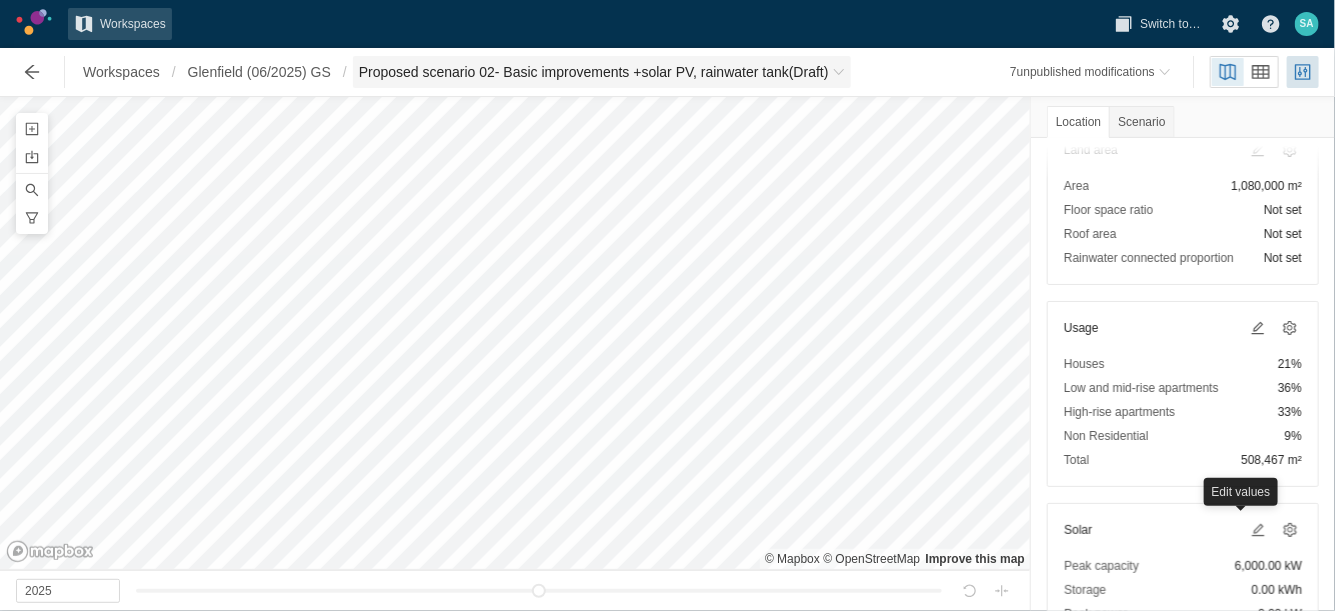 click on "Proposed scenario 02- Basic improvements +solar PV, rainwater tank  (Draft)" at bounding box center [594, 72] 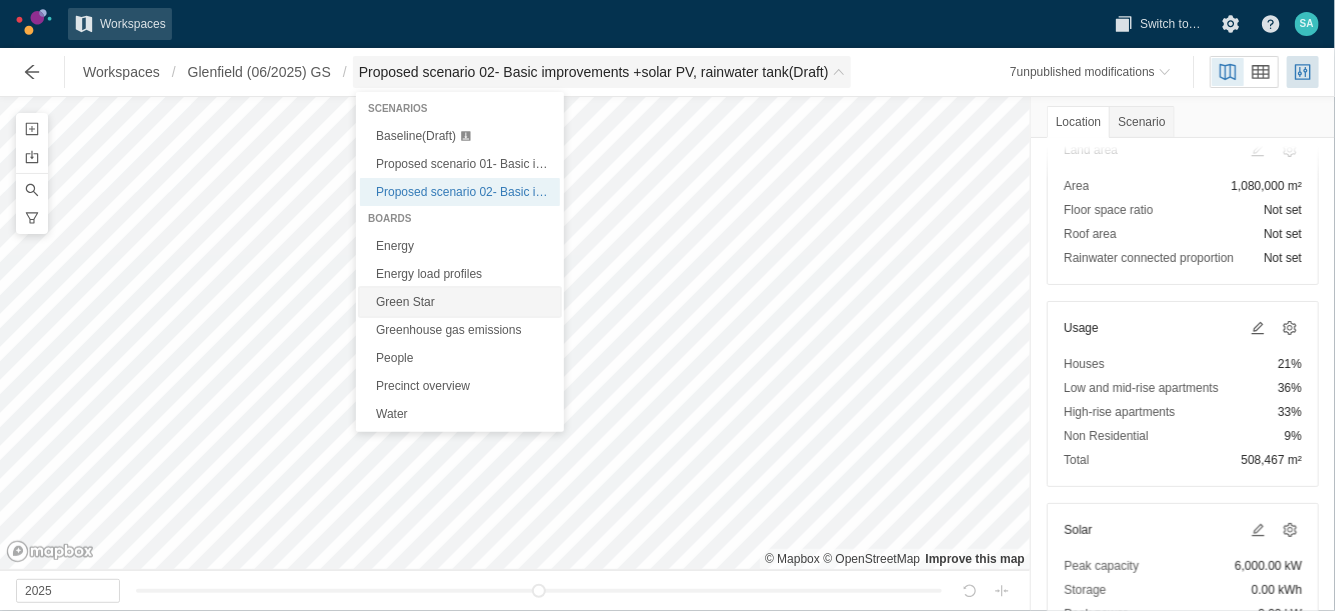 click on "Green Star" at bounding box center (460, 302) 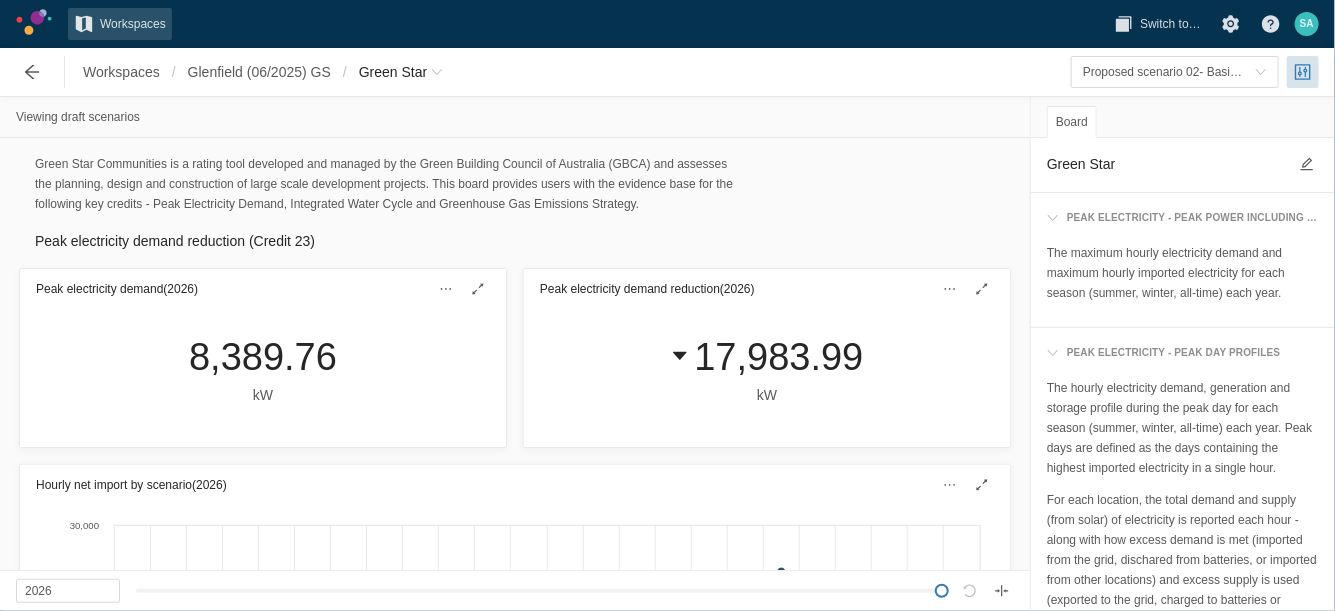 click on "Workspaces / Glenfield (06/2025) GS / Green Star" at bounding box center (230, 72) 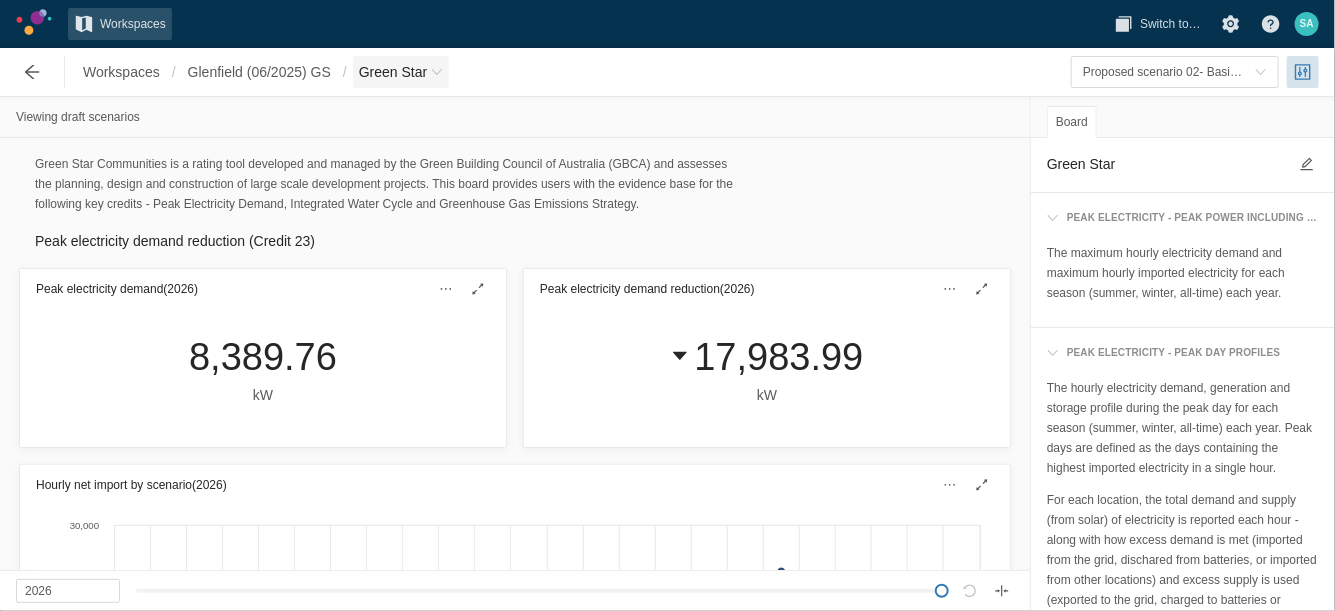 click on "Green Star" at bounding box center (393, 72) 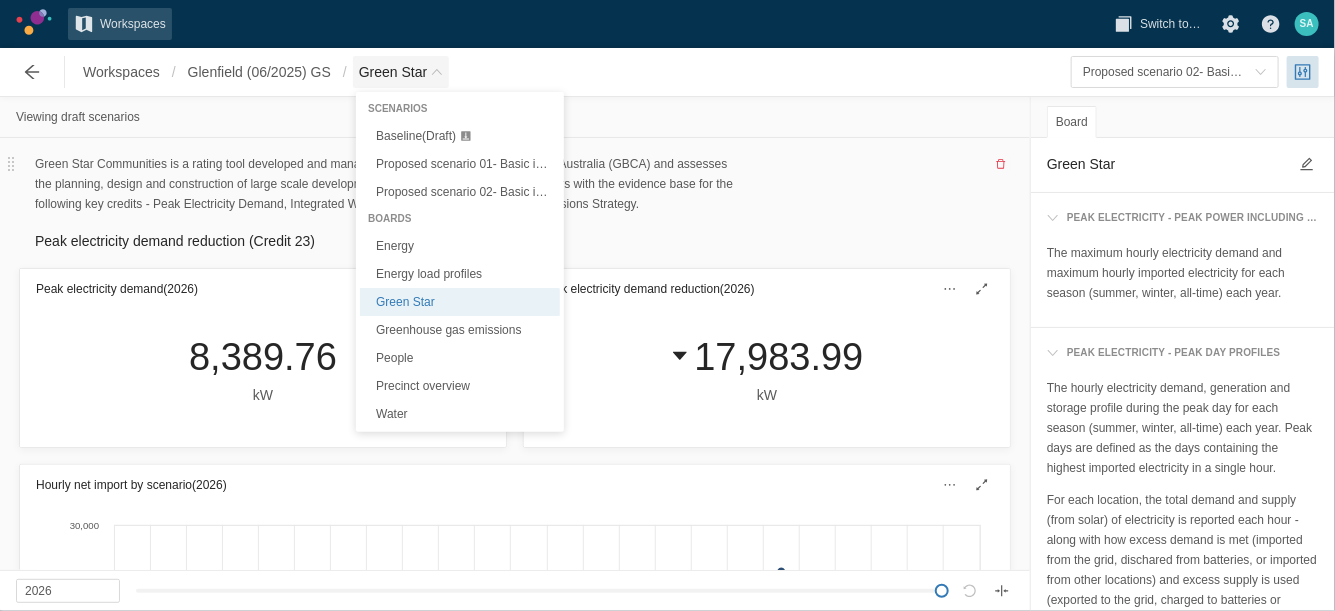 click on "Green Star Communities is a rating tool developed and managed by the Green Building Council of Australia (GBCA) and assesses the planning, design and construction of large scale development projects. This board provides users with the evidence base for the following key credits - Peak Electricity Demand, Integrated Water Cycle and Greenhouse Gas Emissions Strategy." at bounding box center [515, 184] 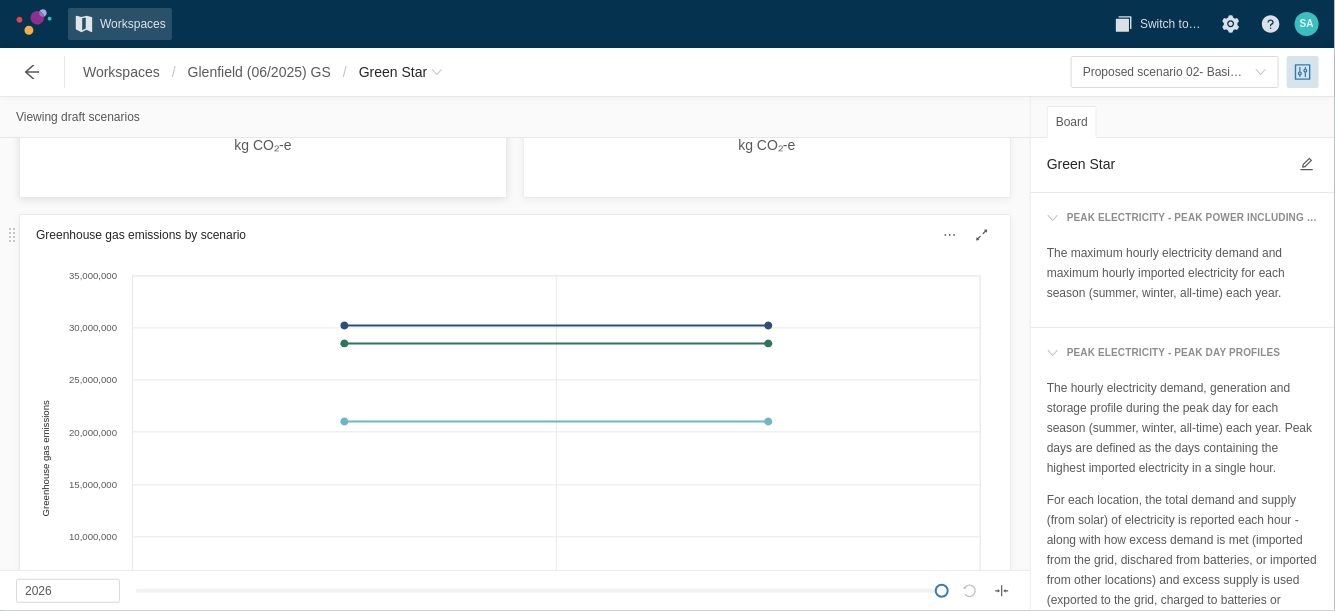 scroll, scrollTop: 1500, scrollLeft: 0, axis: vertical 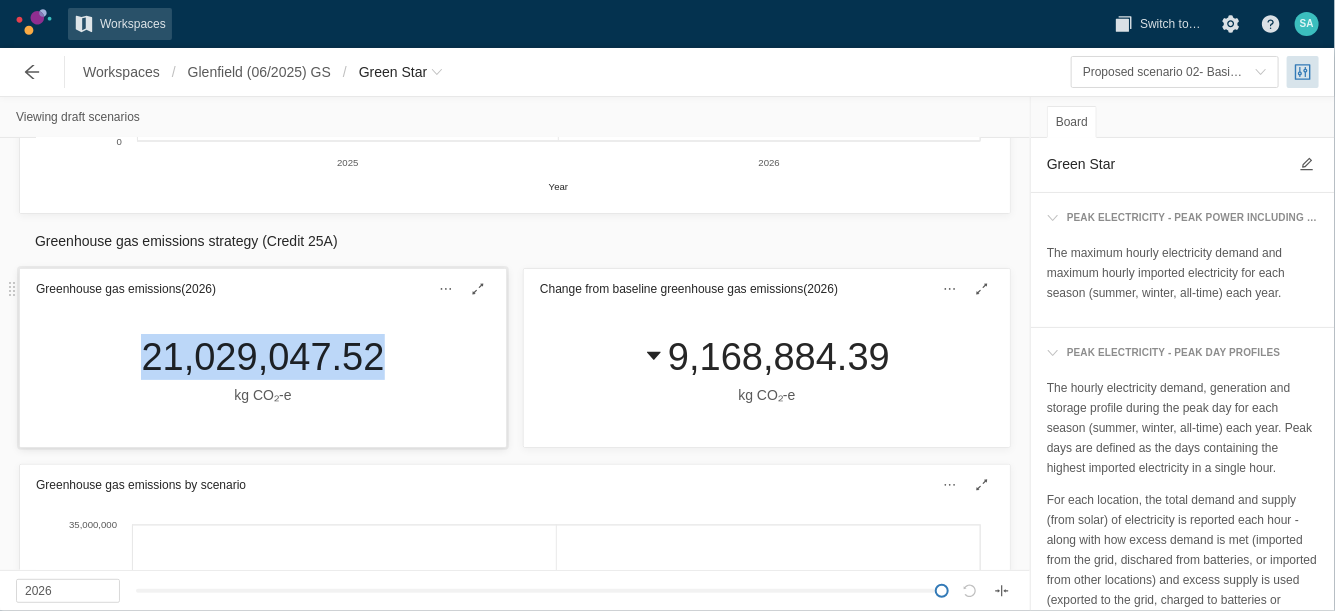 drag, startPoint x: 142, startPoint y: 350, endPoint x: 377, endPoint y: 350, distance: 235 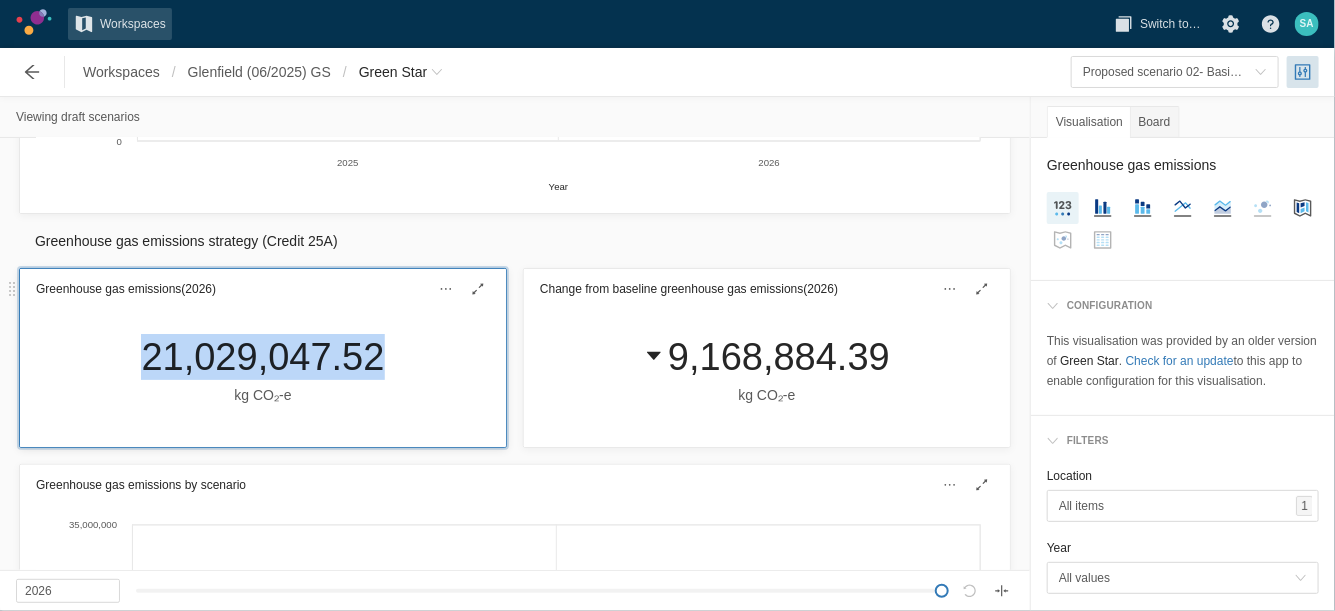 drag, startPoint x: 358, startPoint y: 350, endPoint x: 328, endPoint y: 352, distance: 30.066593 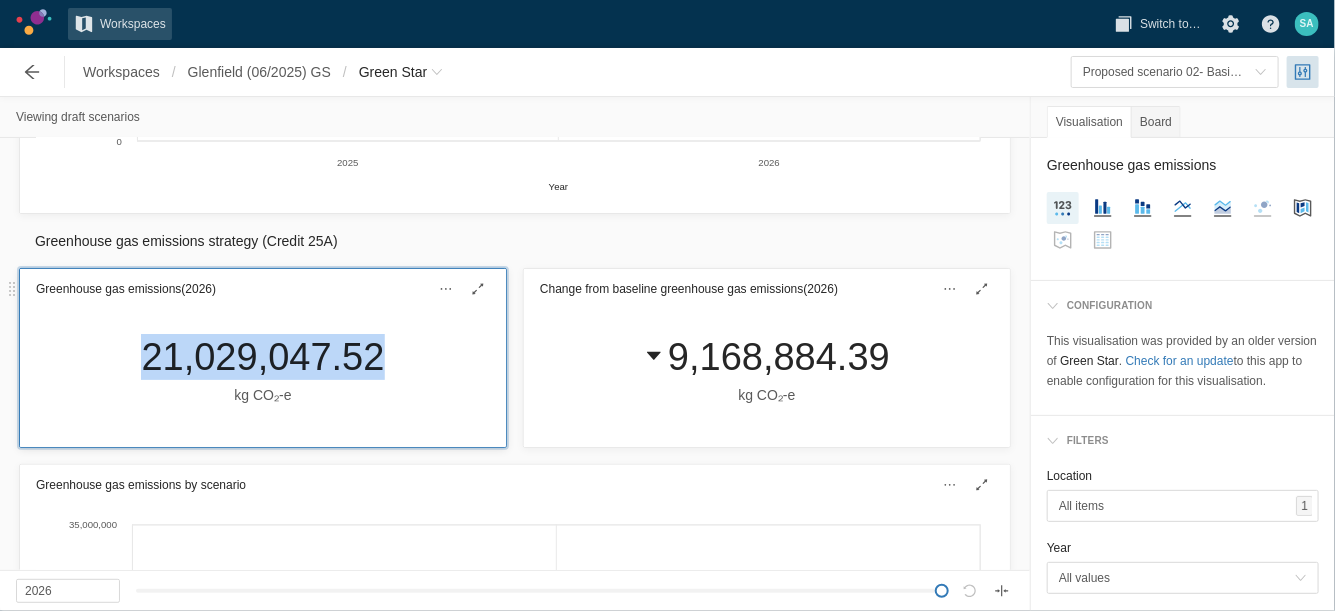 copy on "21,029,047.52" 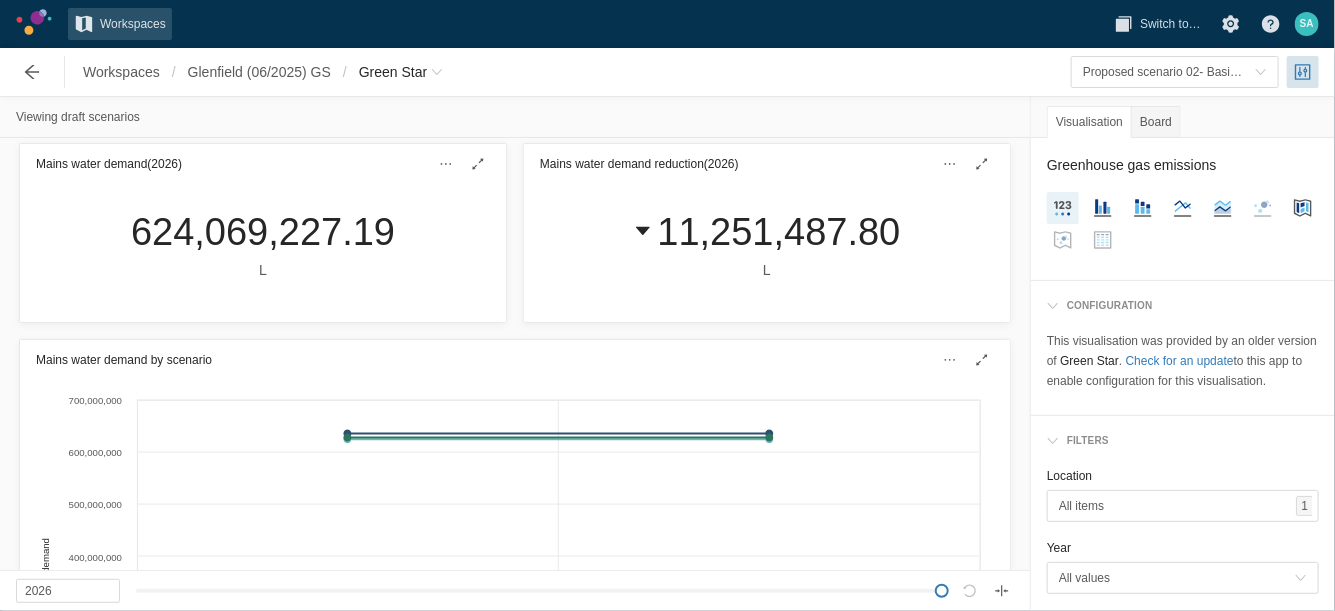 scroll, scrollTop: 625, scrollLeft: 0, axis: vertical 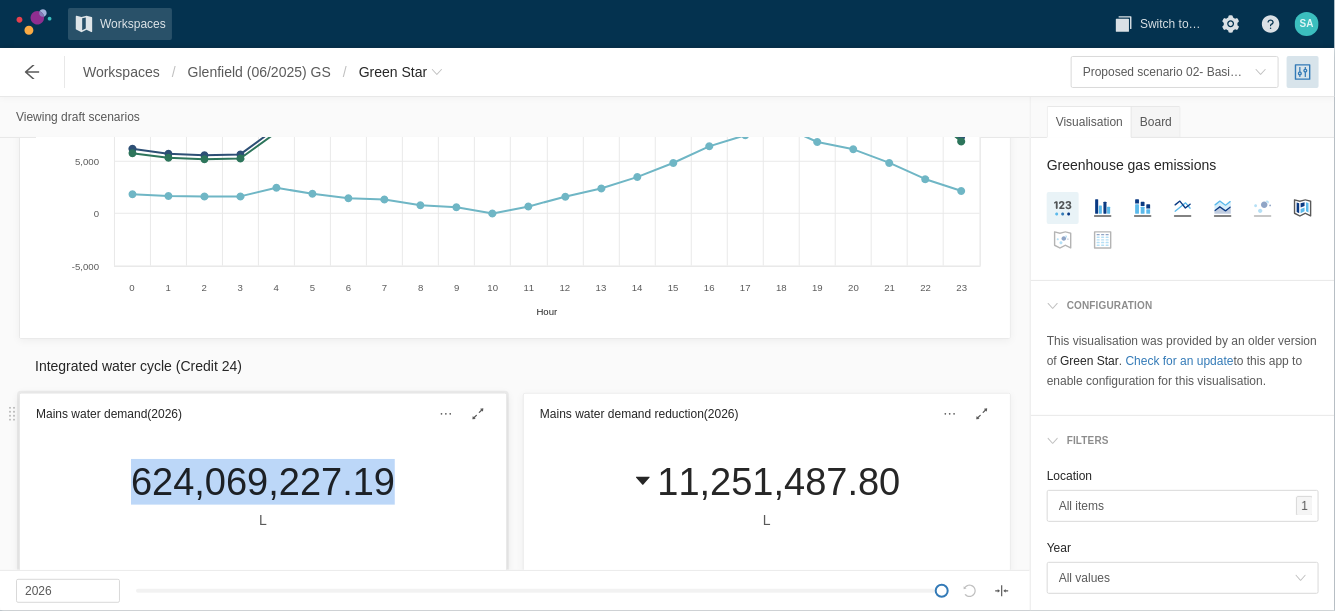 drag, startPoint x: 114, startPoint y: 484, endPoint x: 366, endPoint y: 483, distance: 252.00198 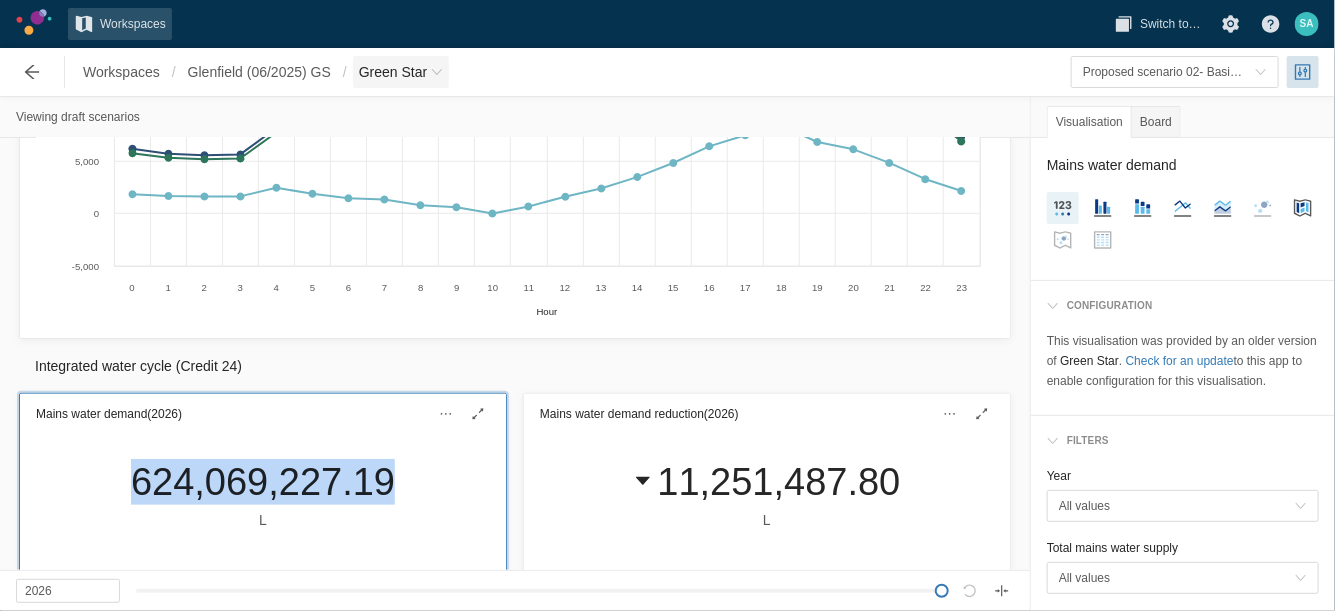 click on "Green Star" at bounding box center [393, 72] 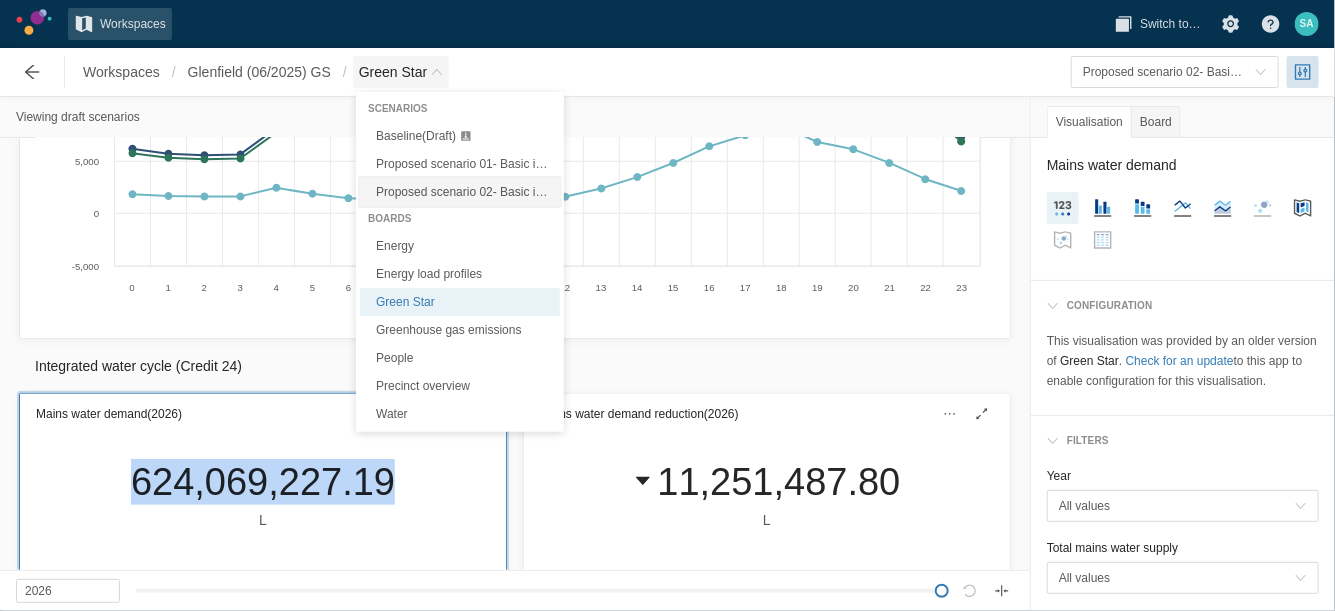 click on "Proposed scenario 02- Basic improvements +solar PV, rainwater tank  (Draft)" at bounding box center [577, 192] 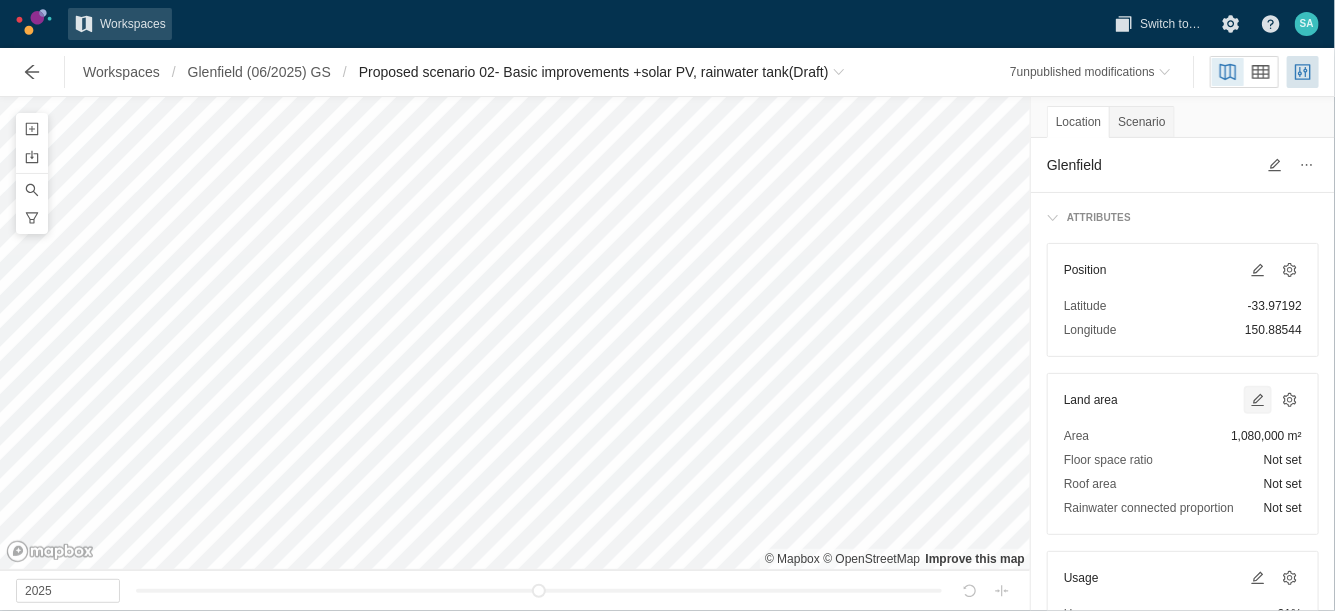 click at bounding box center (1258, 400) 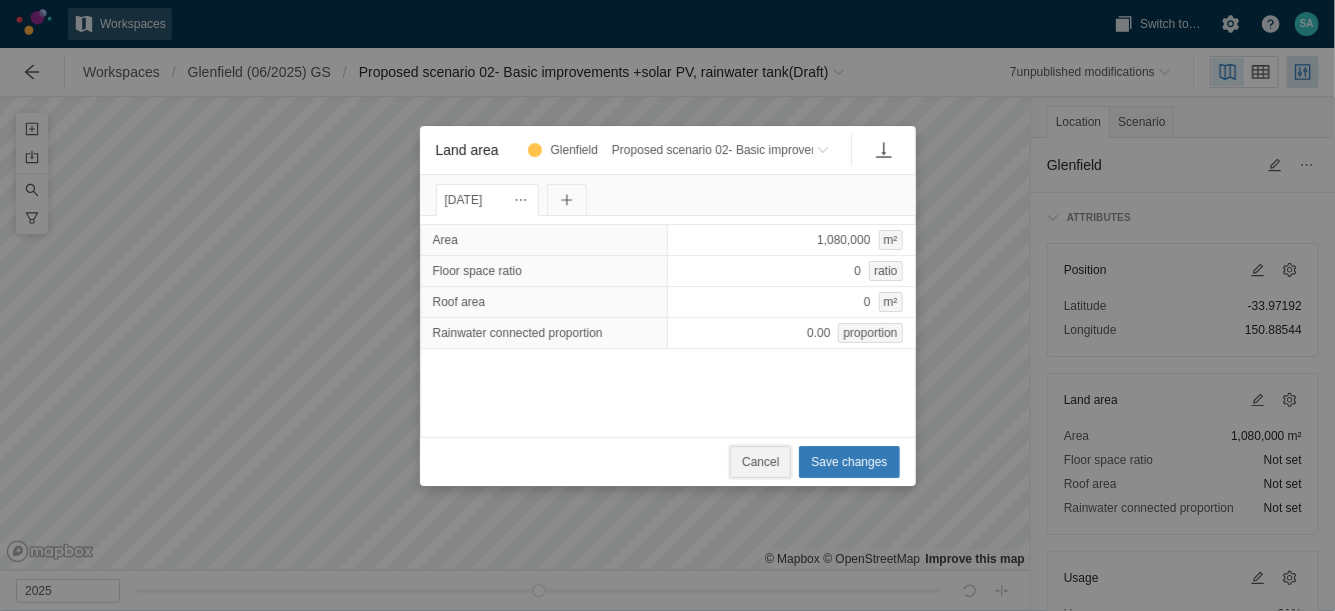 click on "Cancel" at bounding box center [760, 462] 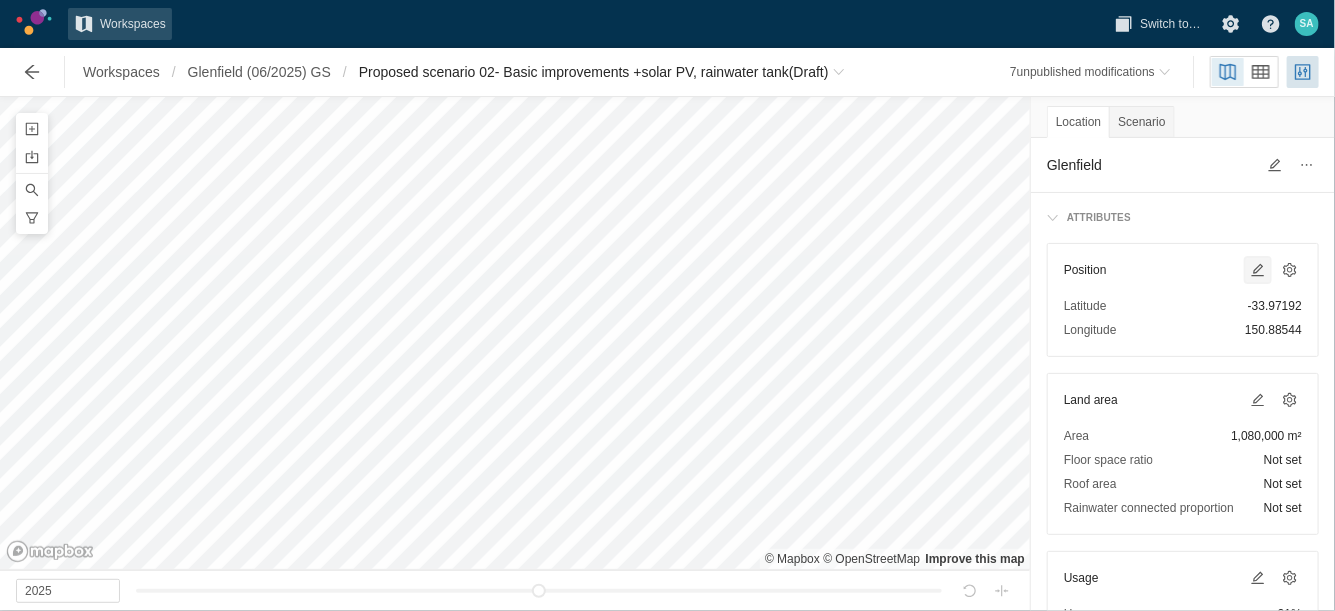 click at bounding box center [1258, 270] 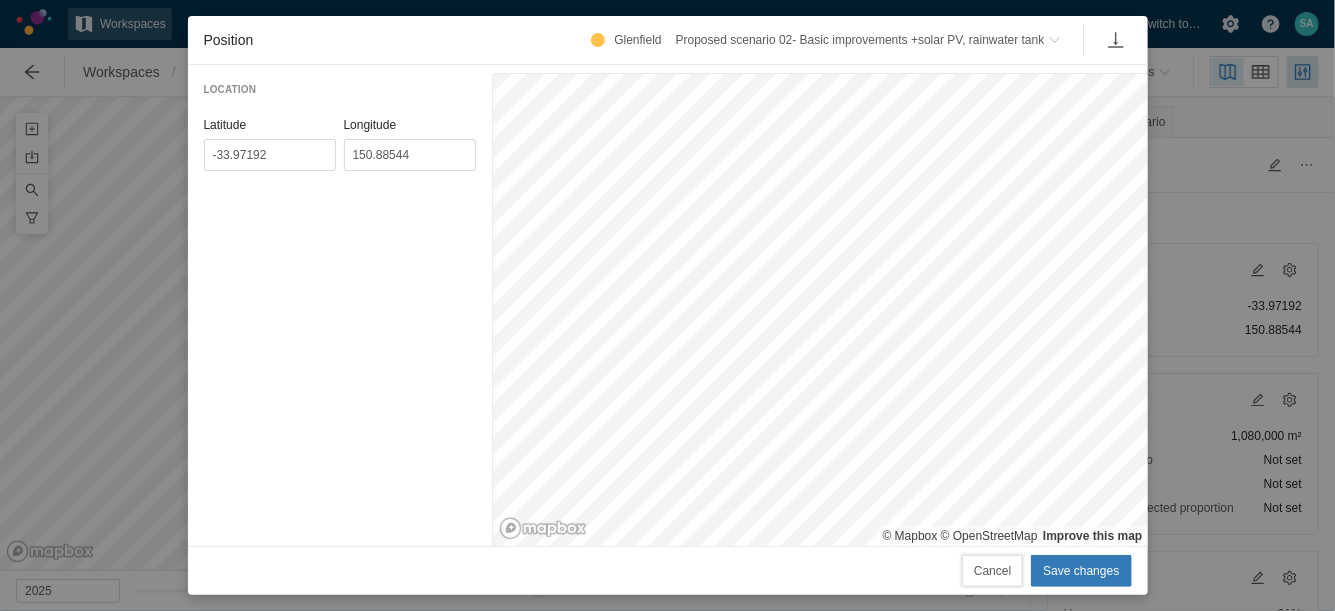 click on "Cancel" at bounding box center [992, 571] 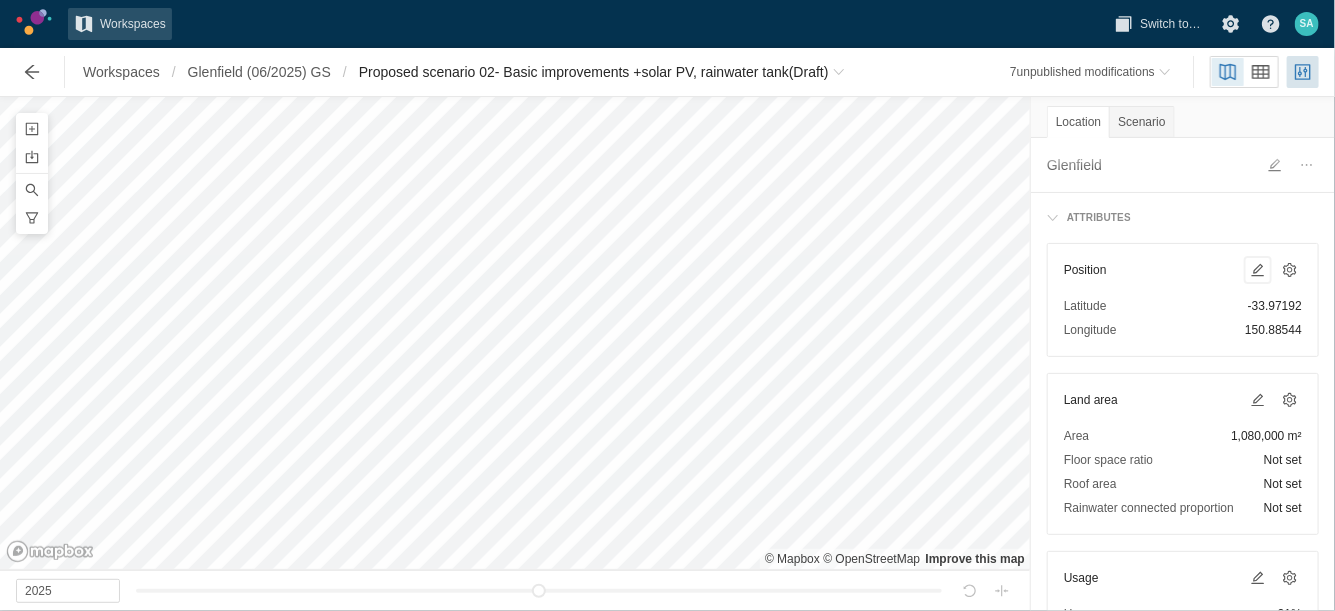 scroll, scrollTop: 125, scrollLeft: 0, axis: vertical 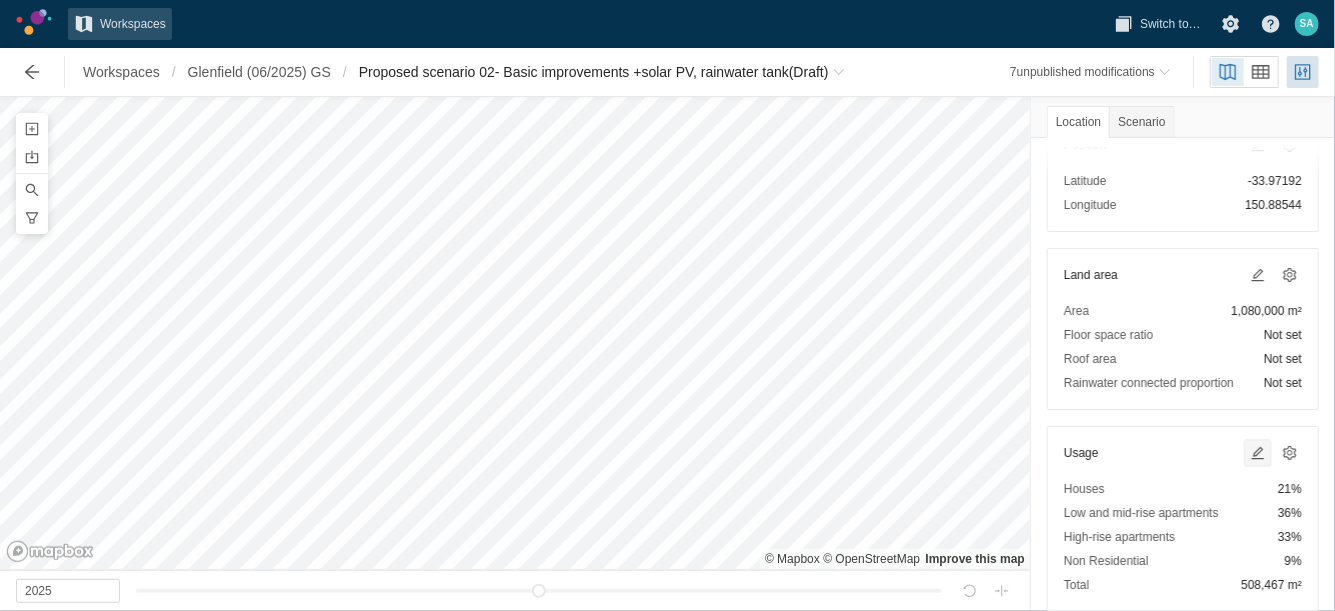 click at bounding box center [1258, 453] 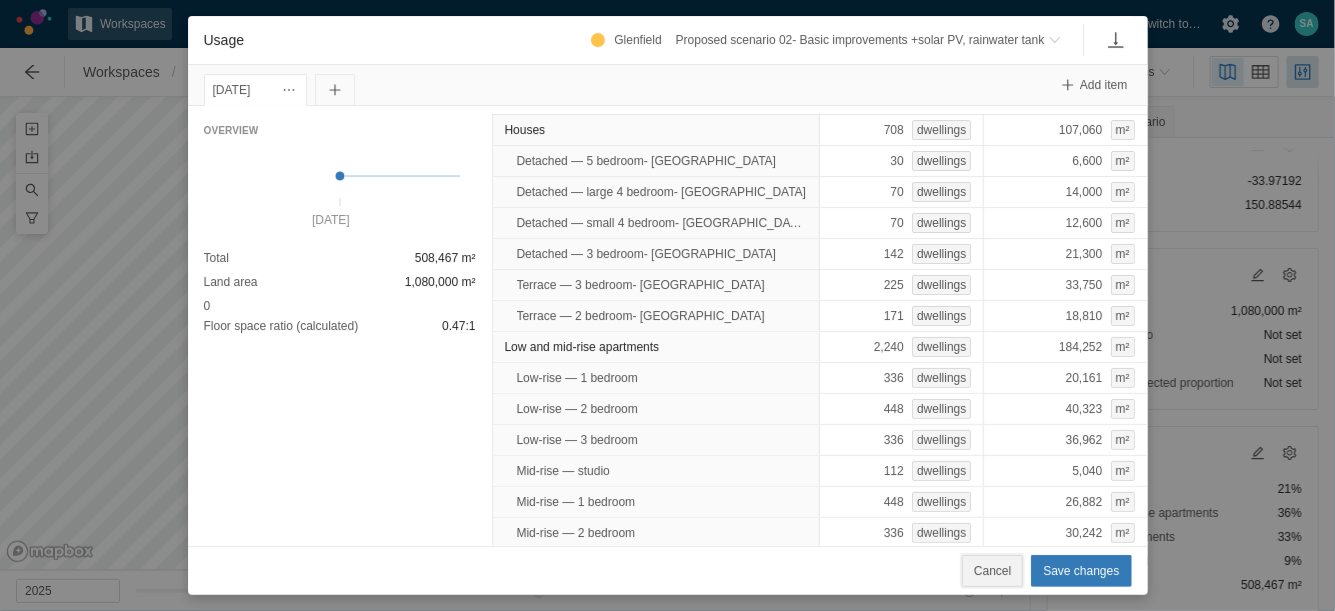 click on "Cancel" at bounding box center [992, 571] 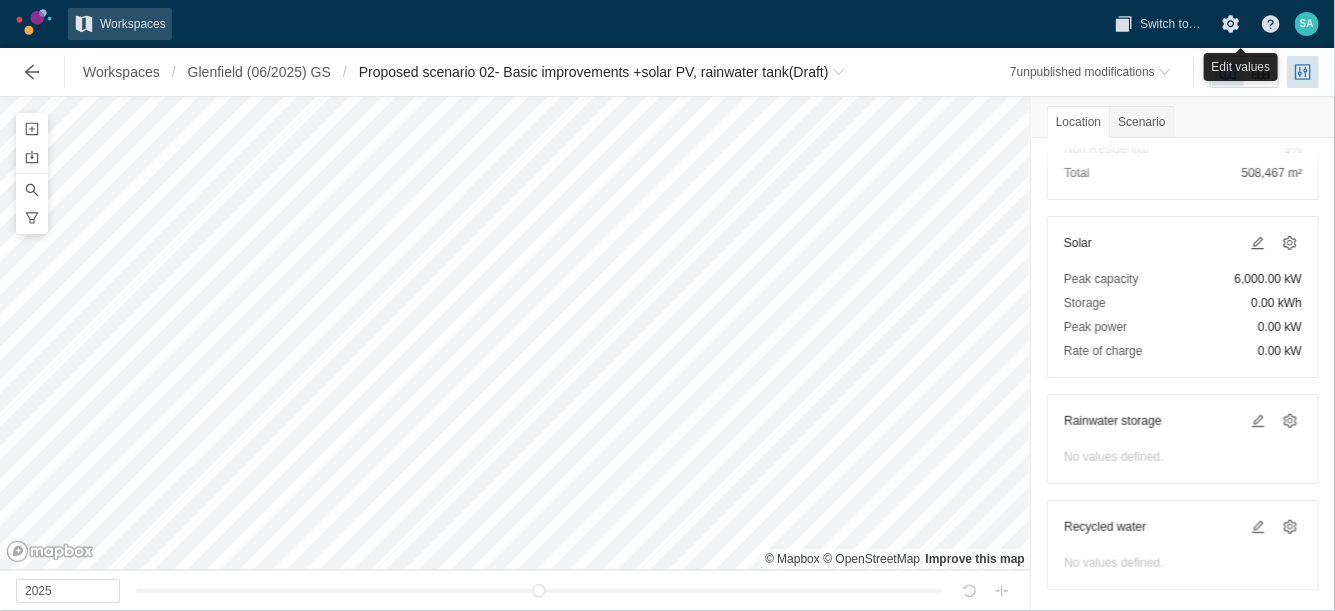 scroll, scrollTop: 544, scrollLeft: 0, axis: vertical 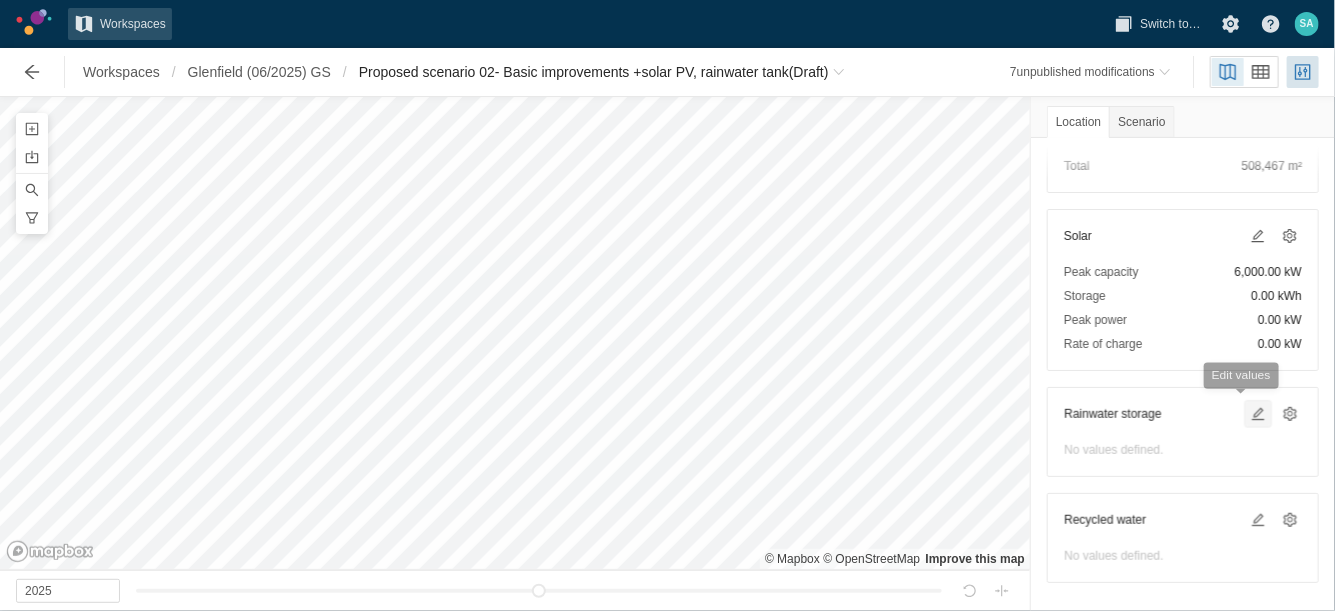 click at bounding box center [1258, 414] 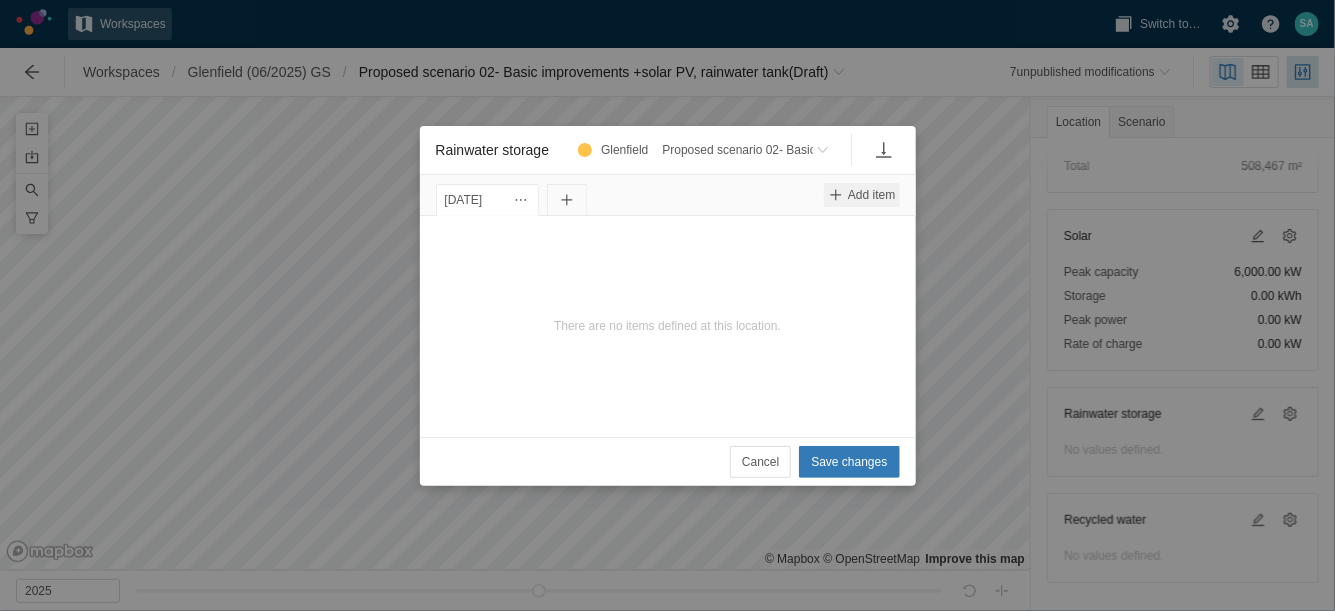 click at bounding box center [836, 195] 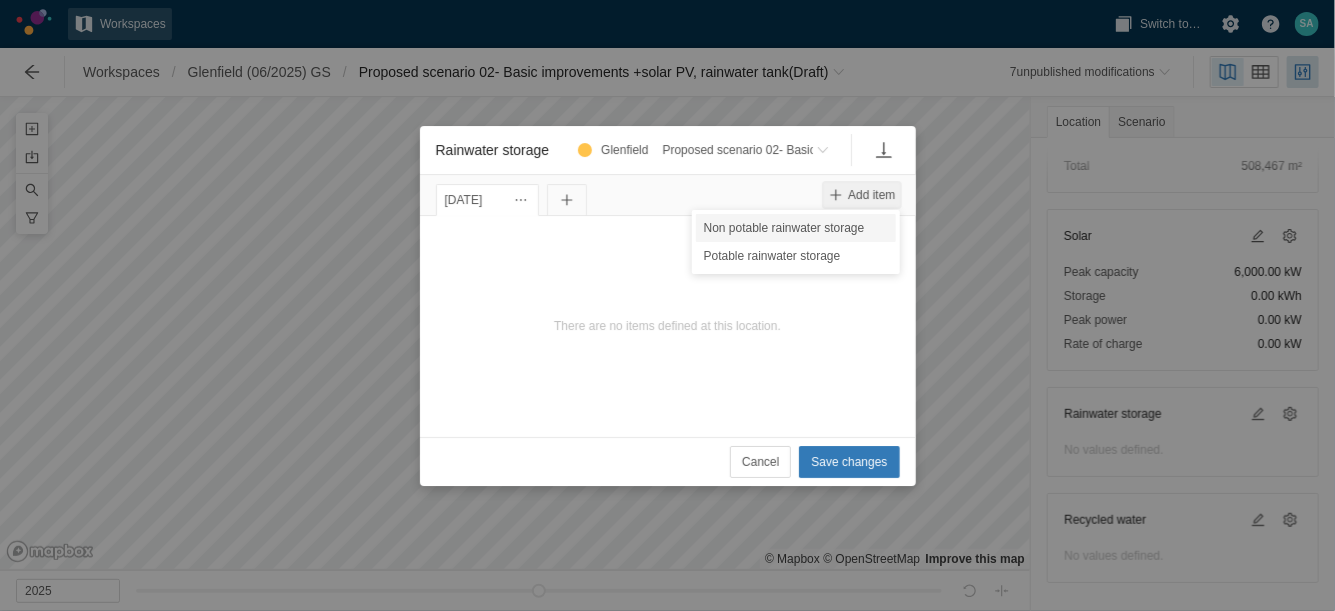 click on "Non potable rainwater storage" at bounding box center (796, 228) 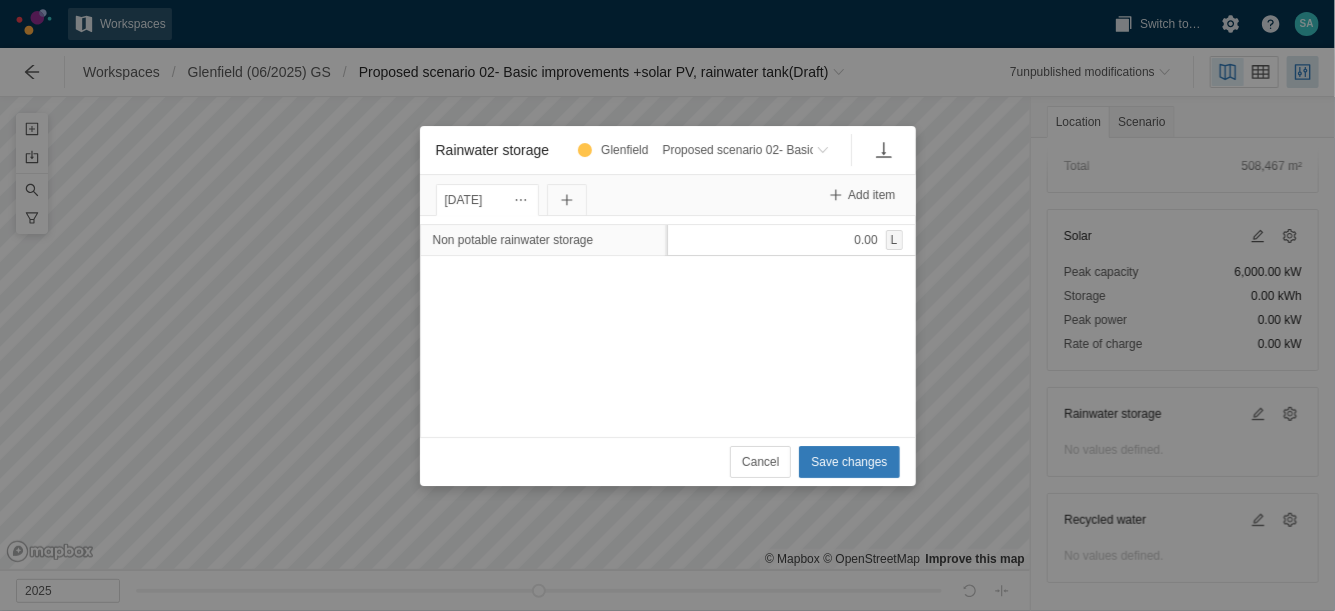 click on "0.00 L" at bounding box center (791, 240) 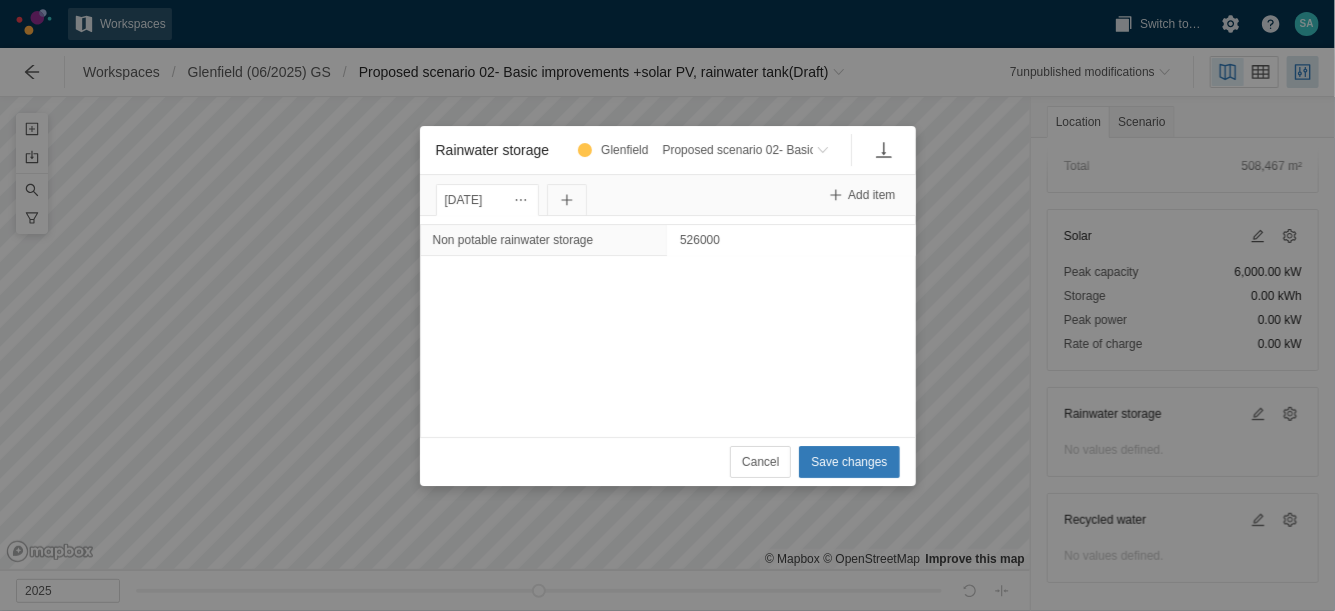 type on "5260000" 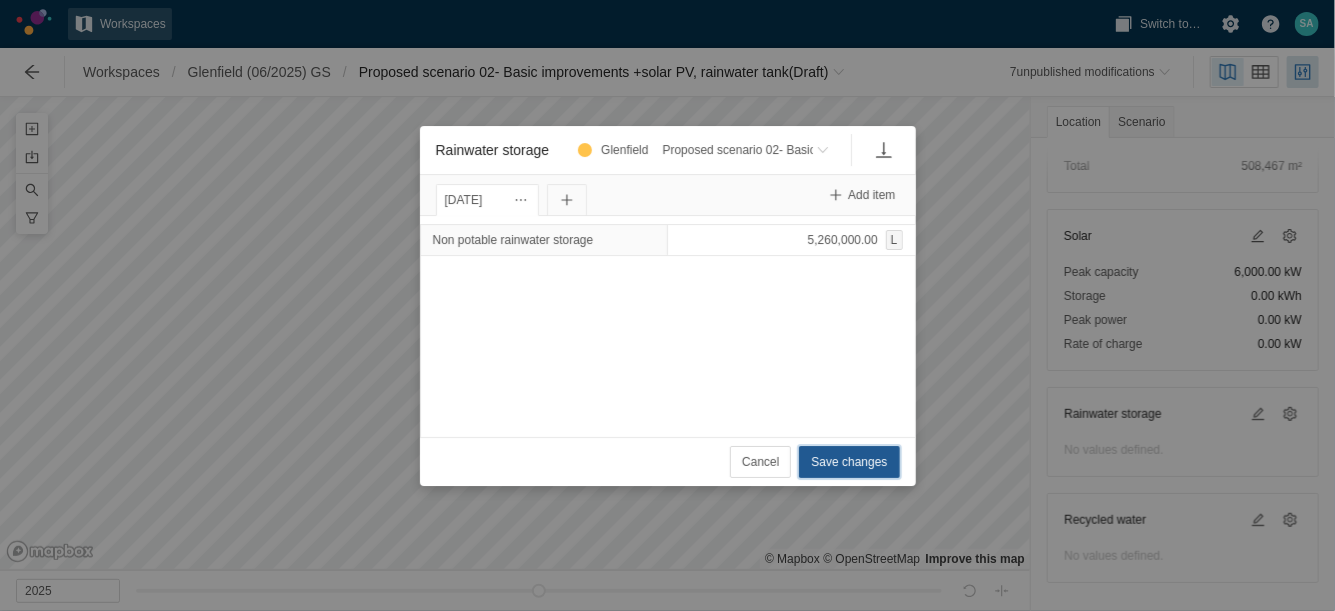 click on "Save changes" at bounding box center (849, 462) 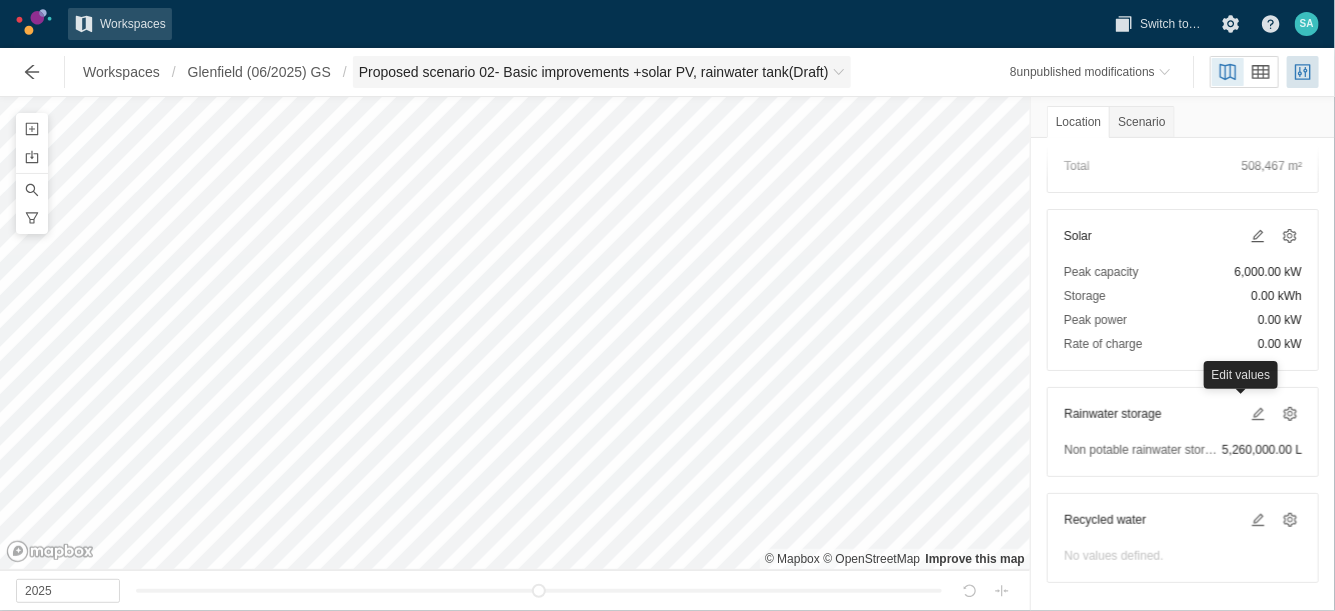 click on "Proposed scenario 02- Basic improvements +solar PV, rainwater tank  (Draft)" at bounding box center (594, 72) 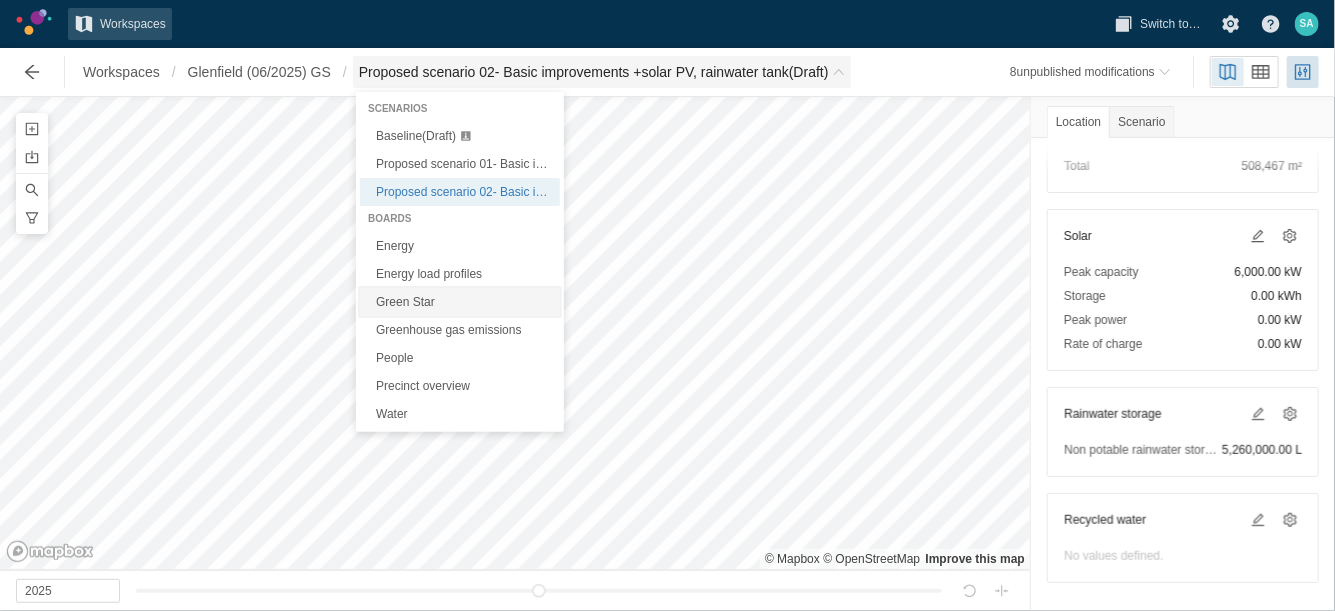 click on "Green Star" at bounding box center [460, 302] 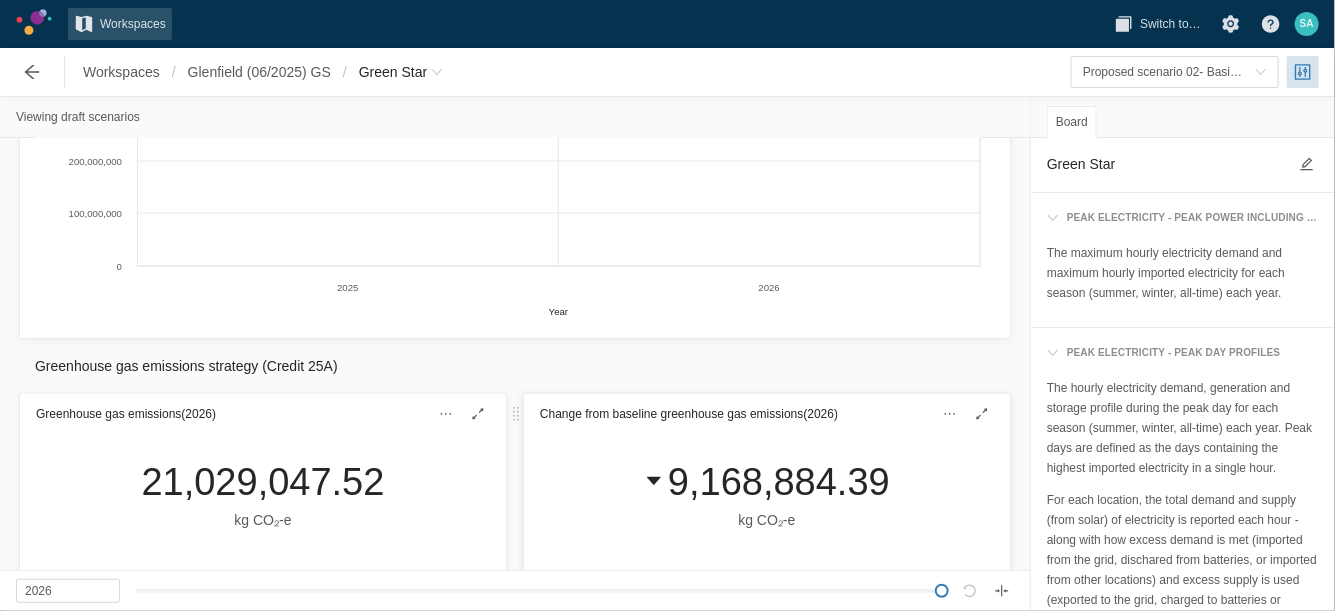 scroll, scrollTop: 1500, scrollLeft: 0, axis: vertical 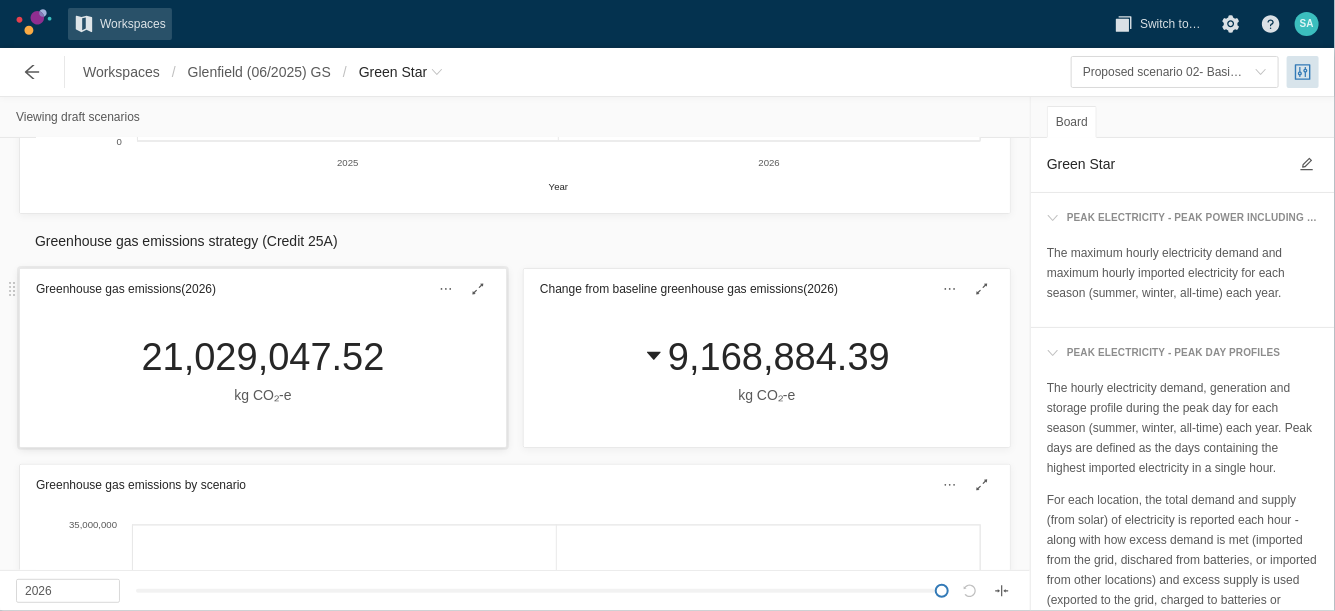 click on "21,029,047.52 kg CO₂‑e" at bounding box center [263, 378] 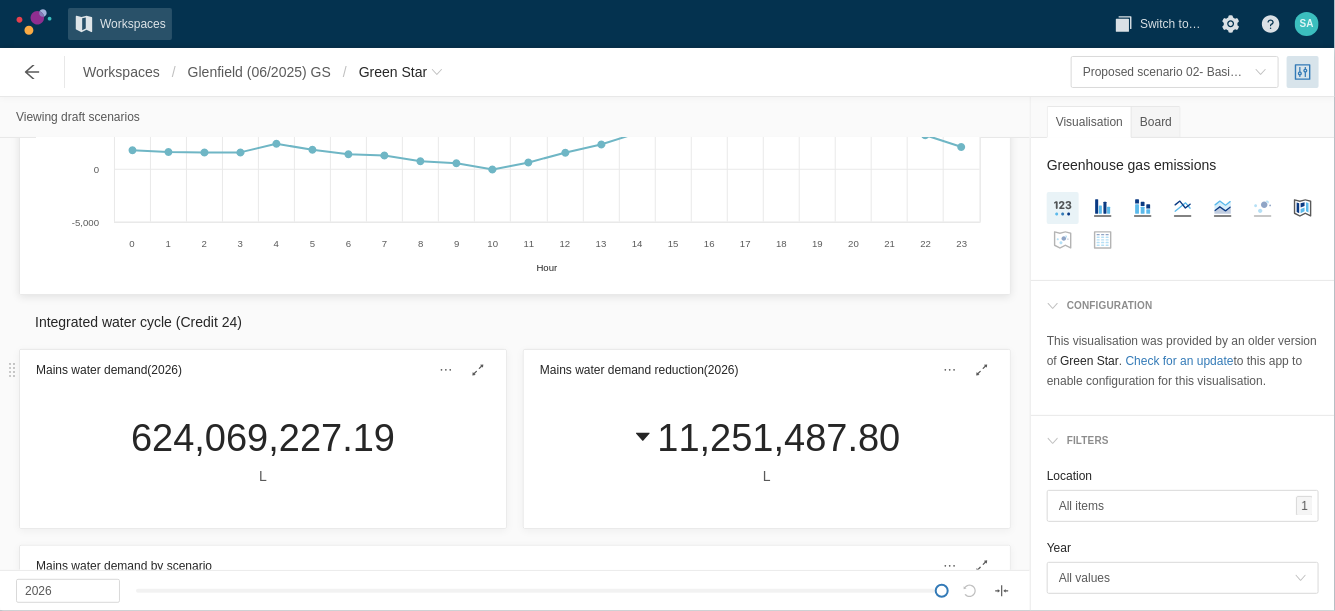 scroll, scrollTop: 750, scrollLeft: 0, axis: vertical 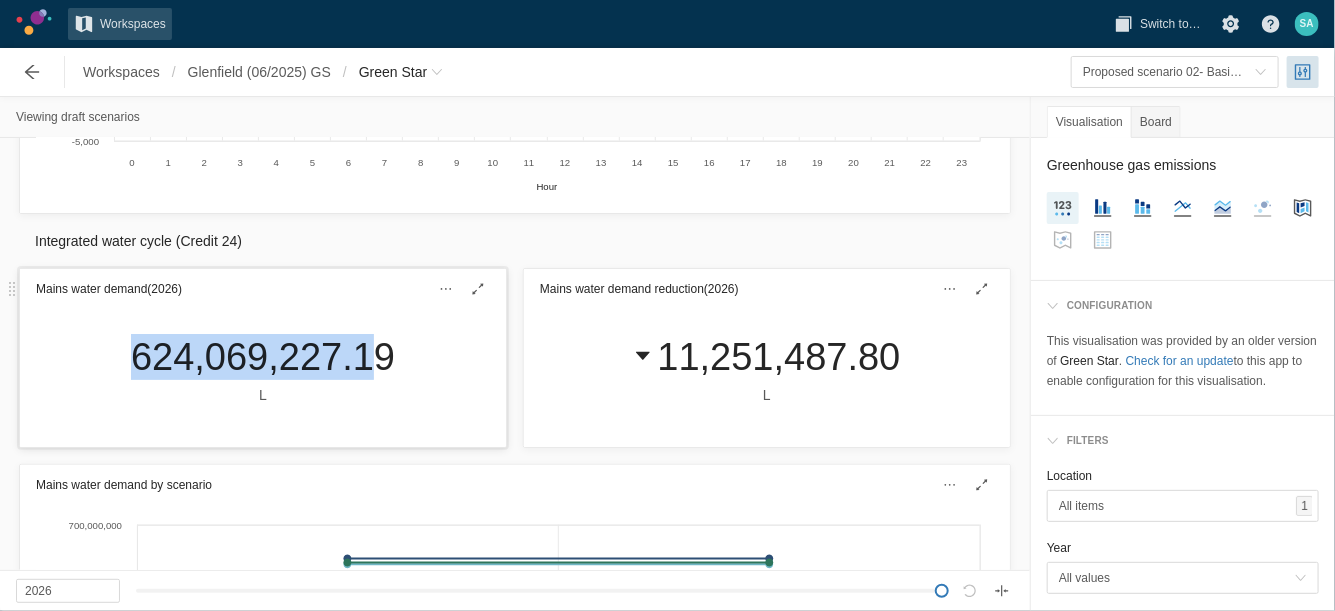 drag, startPoint x: 118, startPoint y: 361, endPoint x: 369, endPoint y: 361, distance: 251 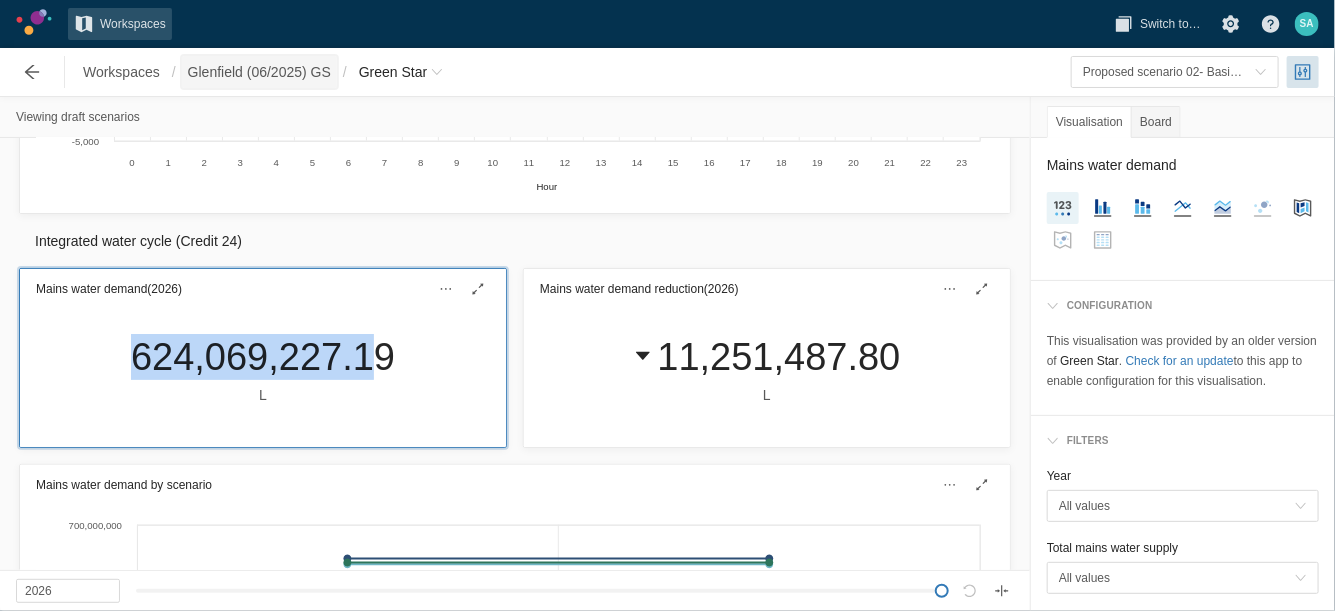 drag, startPoint x: 369, startPoint y: 361, endPoint x: 291, endPoint y: 69, distance: 302.2383 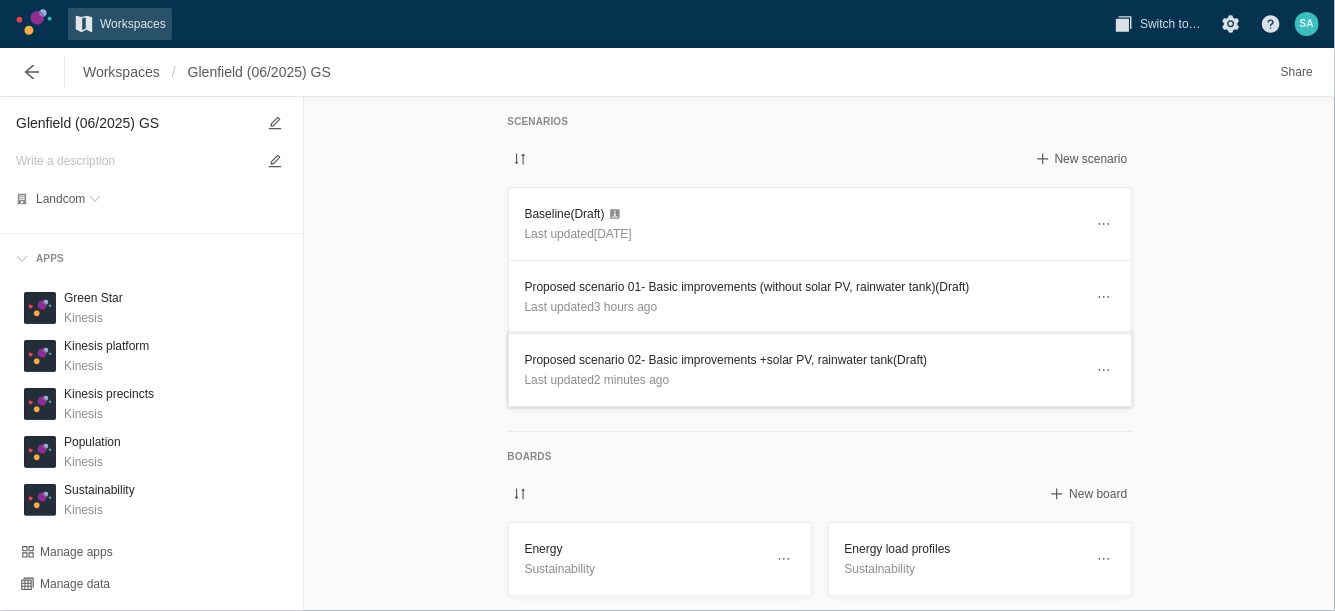 click on "Last updated  2 minutes ago" at bounding box center [804, 380] 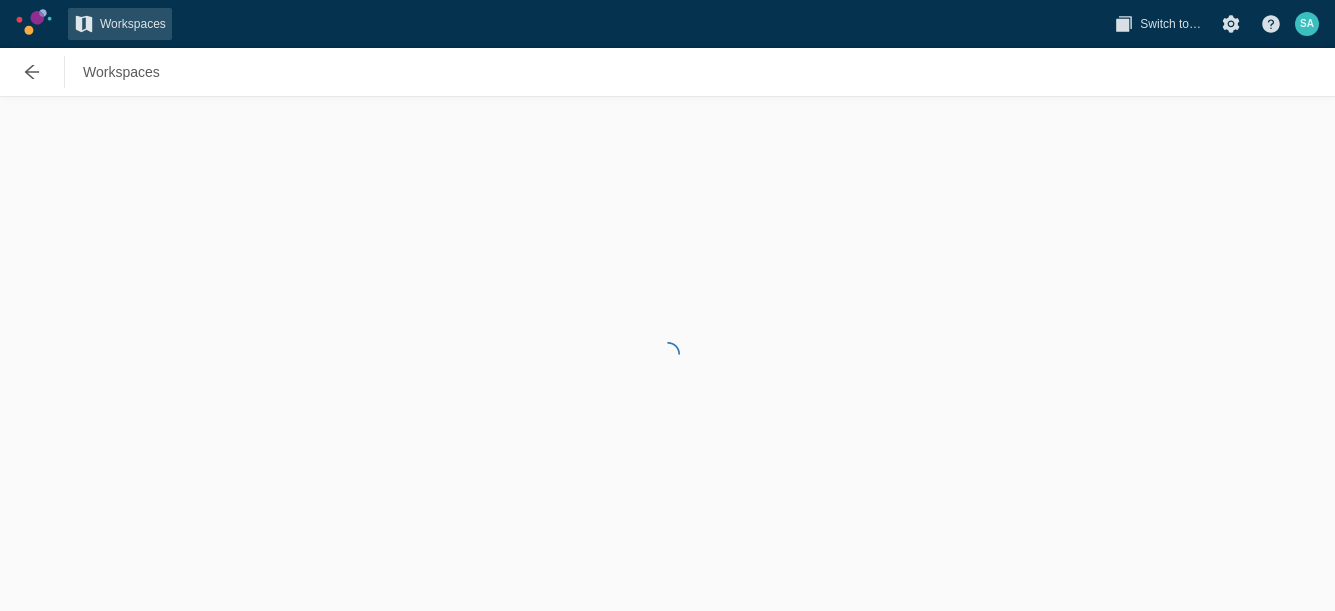 scroll, scrollTop: 0, scrollLeft: 0, axis: both 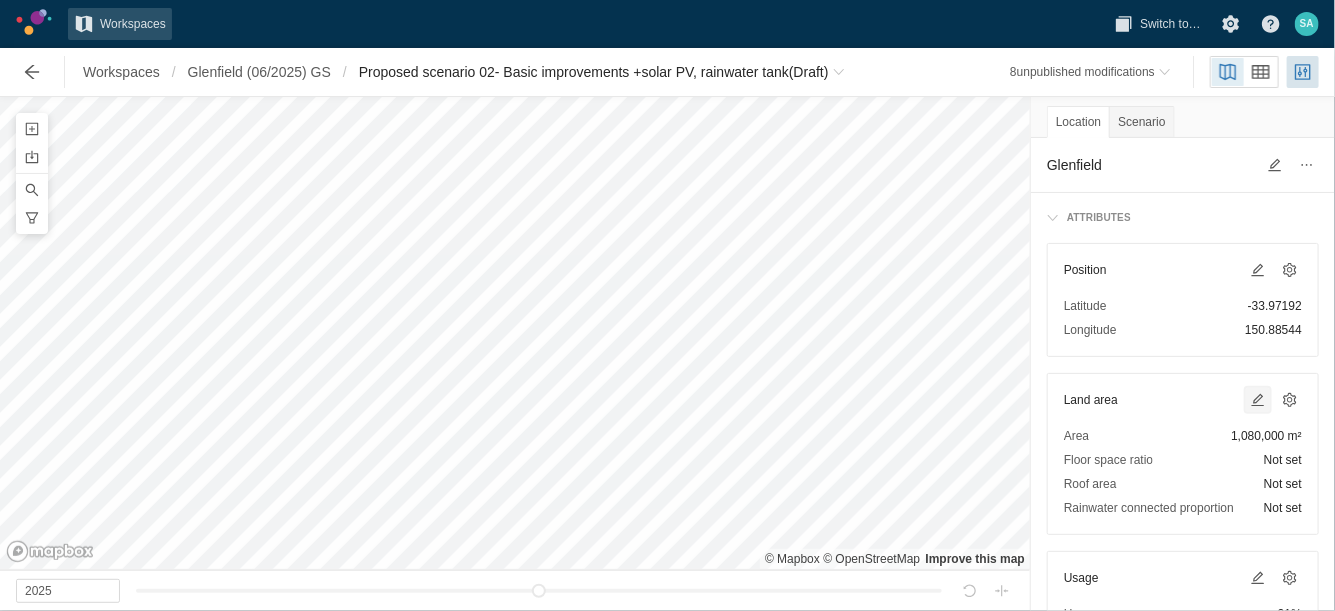 click at bounding box center (1258, 400) 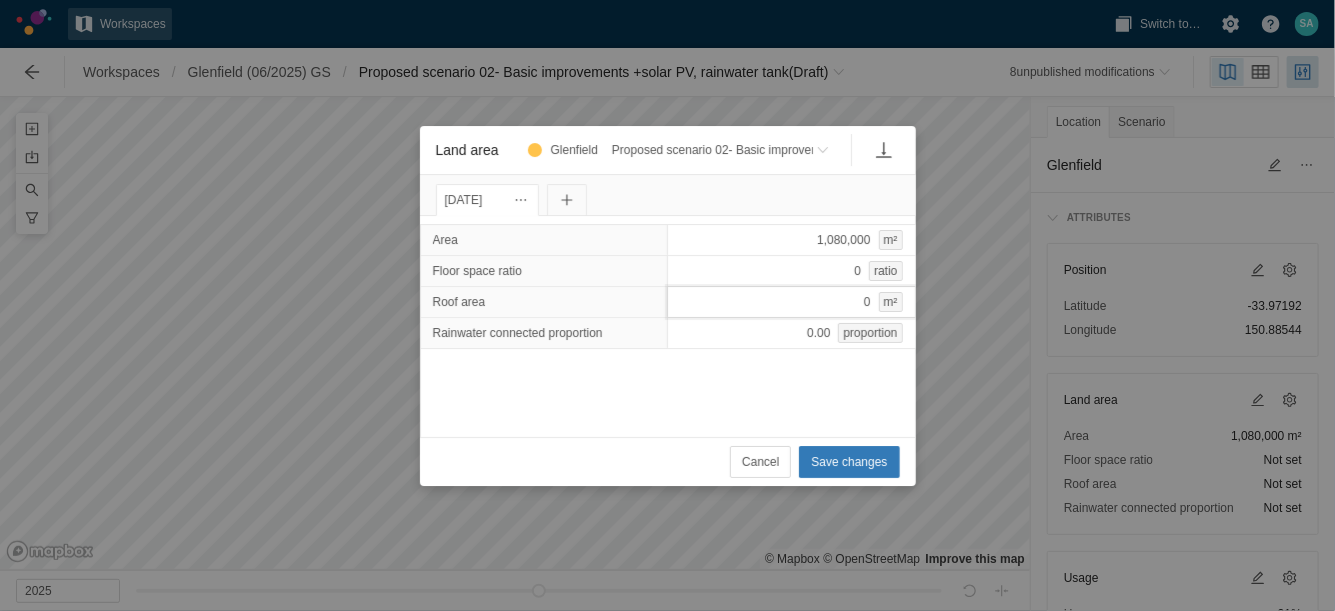 click on "0 m²" at bounding box center [791, 302] 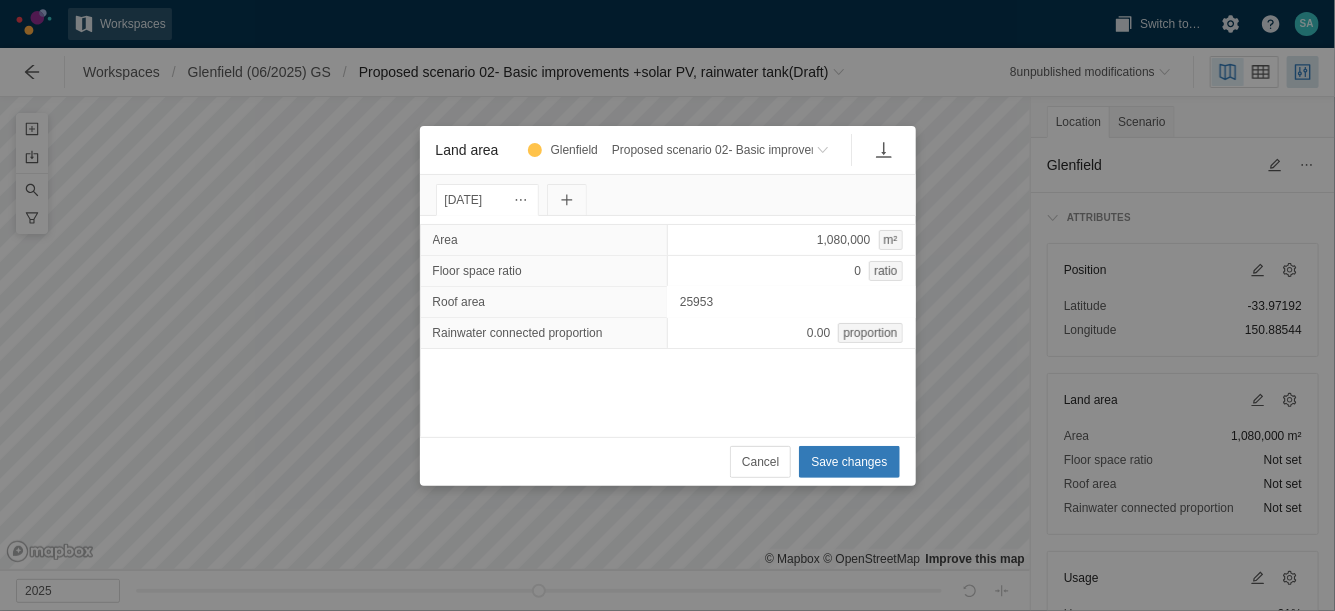 type on "259533" 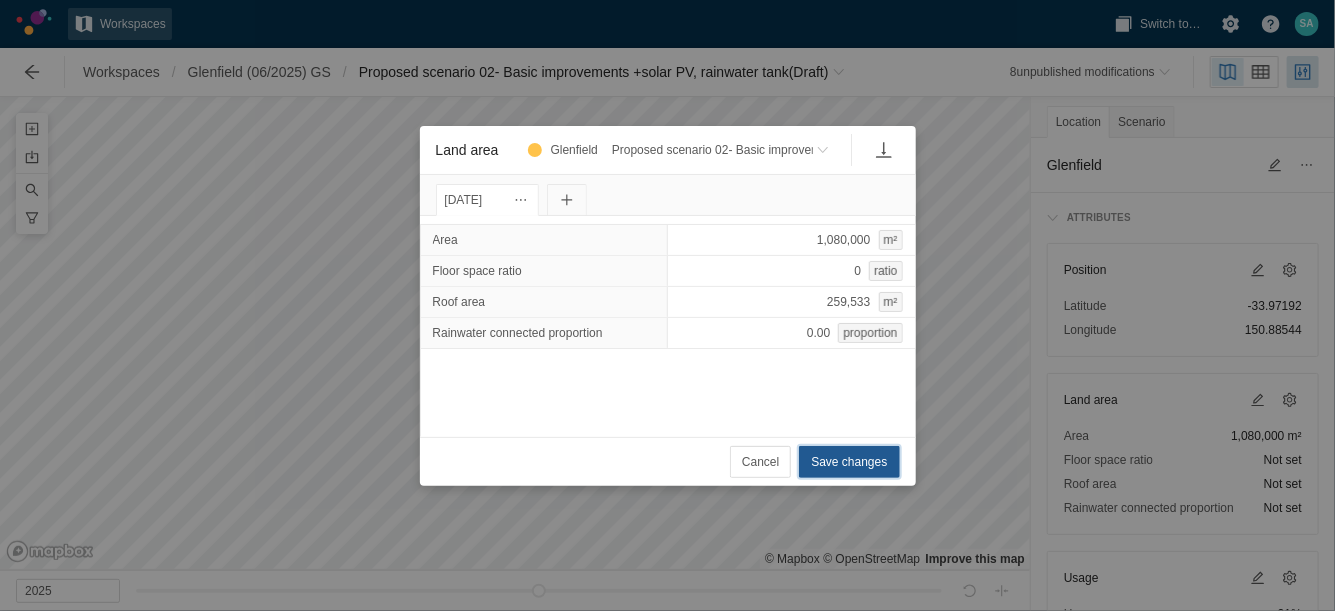 click on "Save changes" at bounding box center (849, 462) 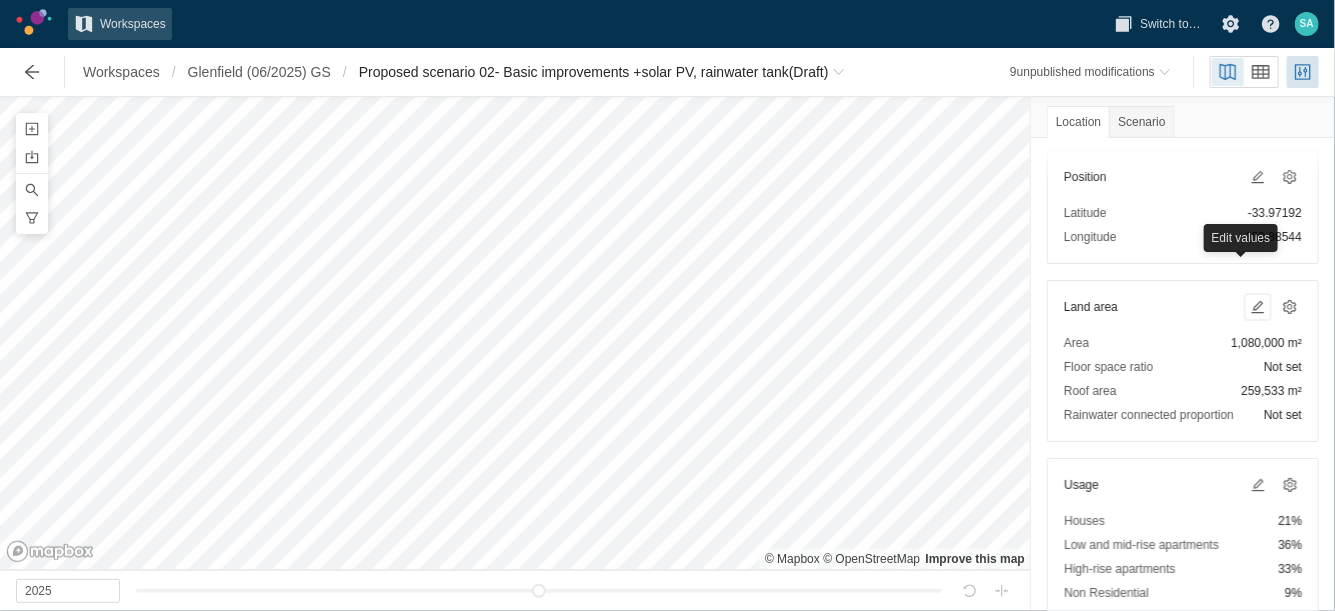 scroll, scrollTop: 125, scrollLeft: 0, axis: vertical 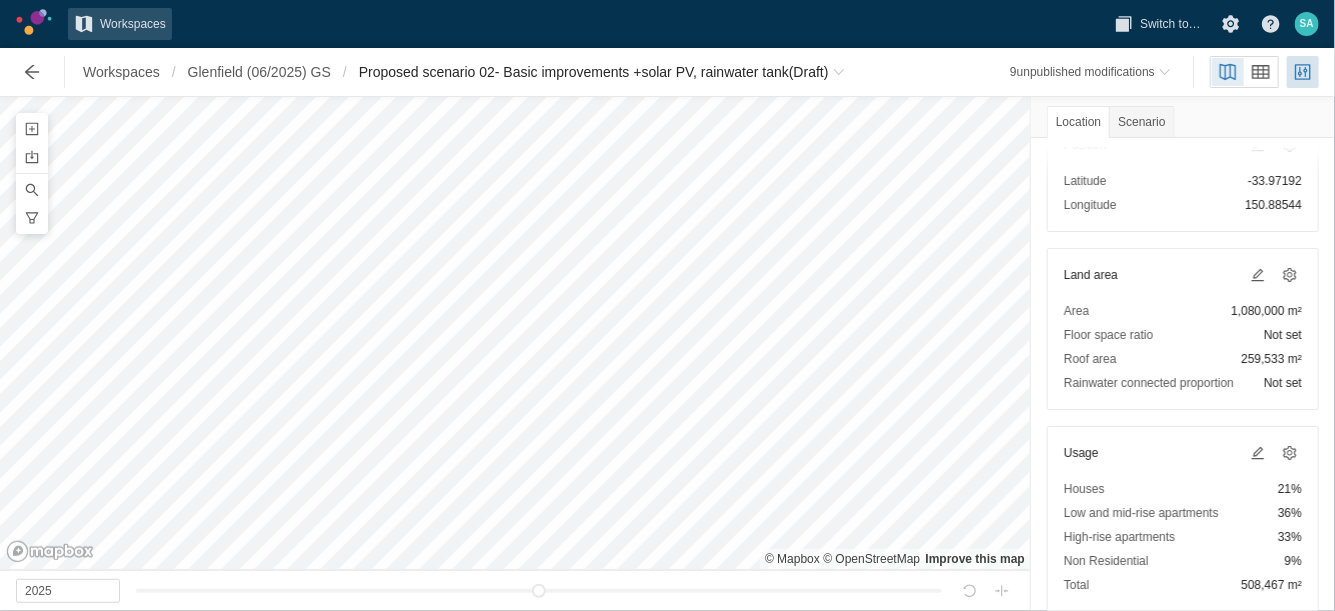 click at bounding box center [1270, 275] 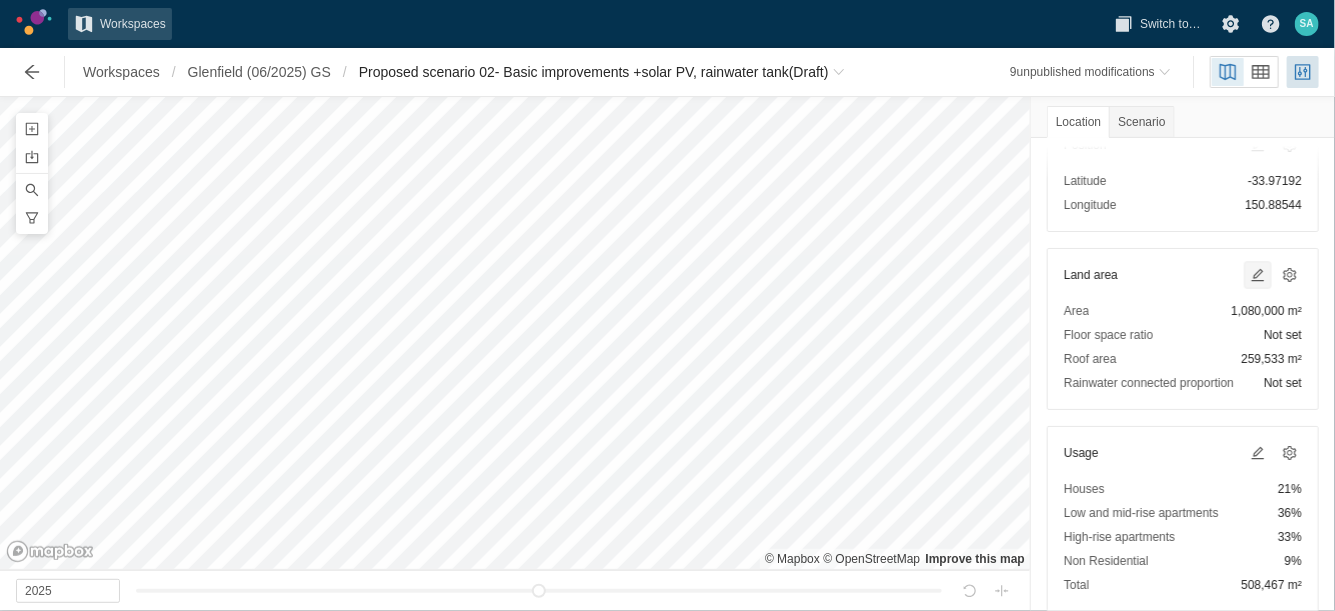 click at bounding box center (1258, 275) 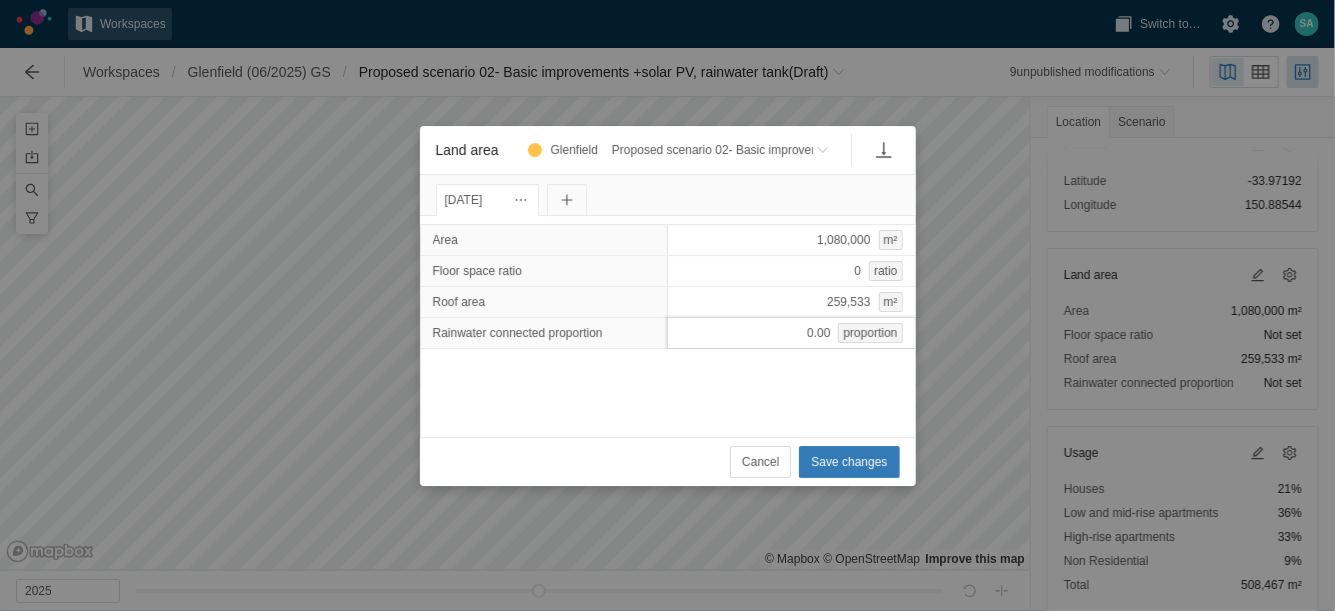 click on "0.00 proportion" at bounding box center (791, 333) 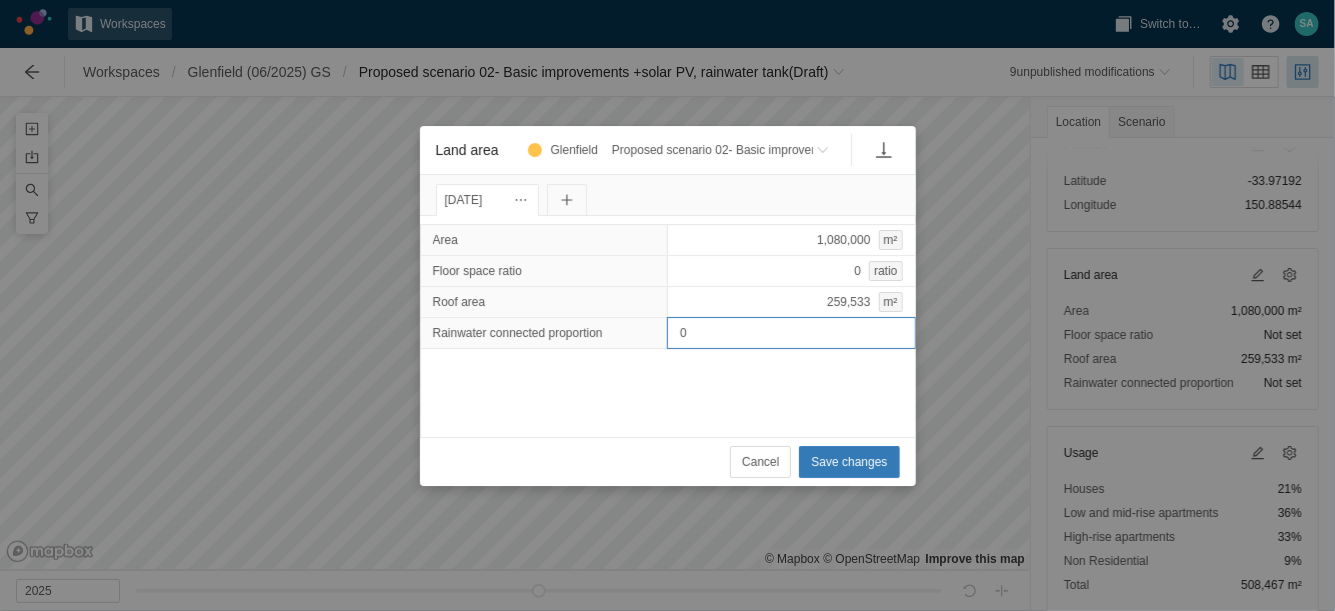 type on "1" 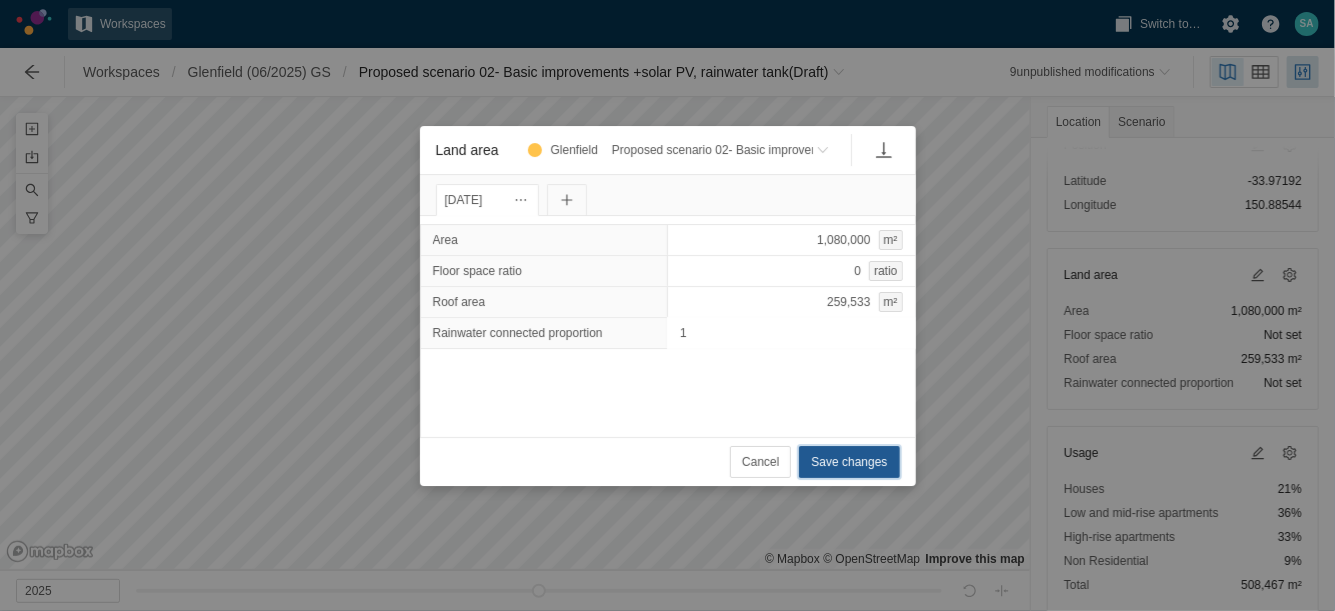 click on "Save changes" at bounding box center (849, 462) 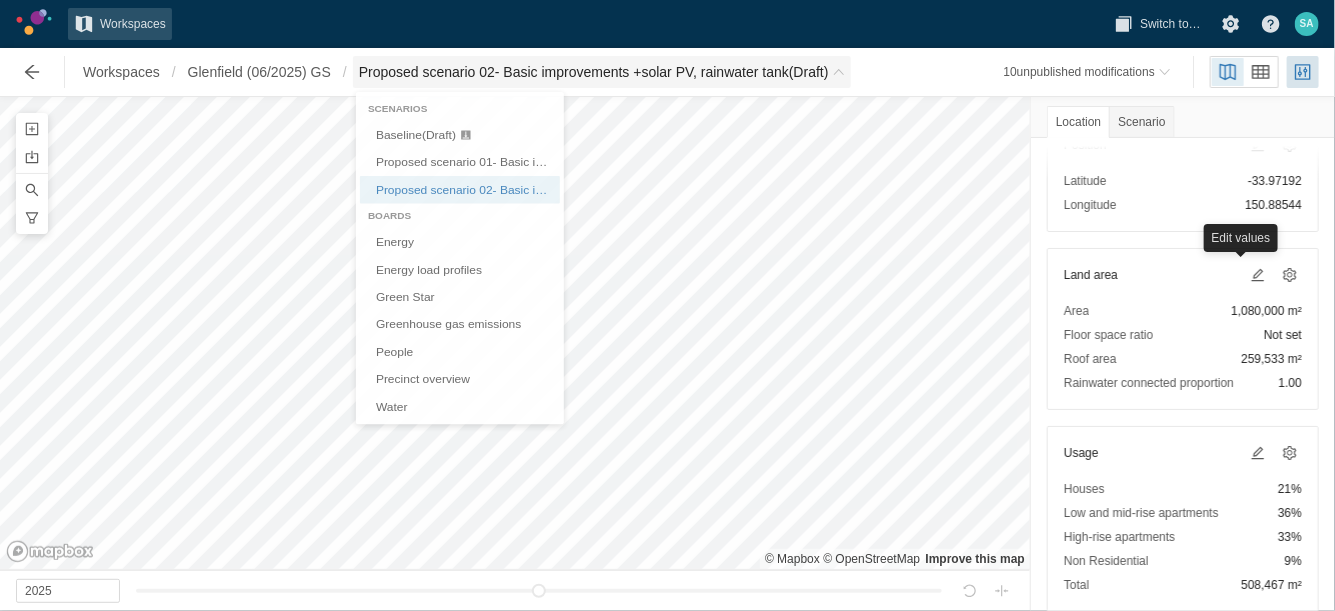 click at bounding box center [839, 72] 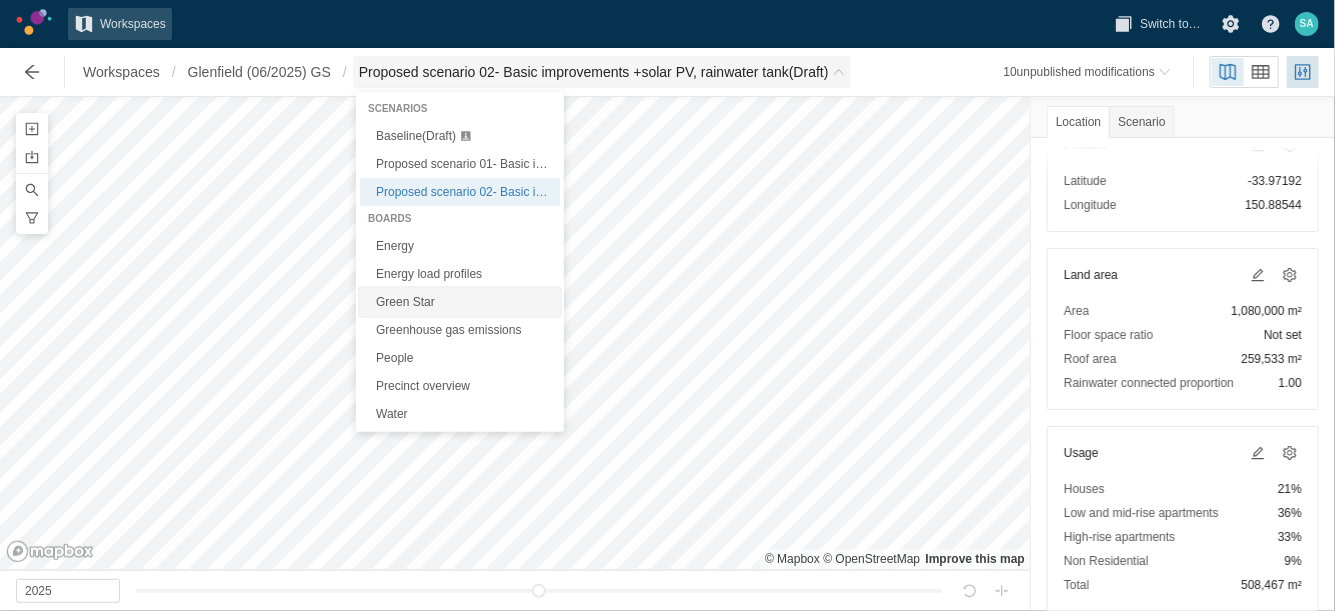 click on "Green Star" at bounding box center (460, 302) 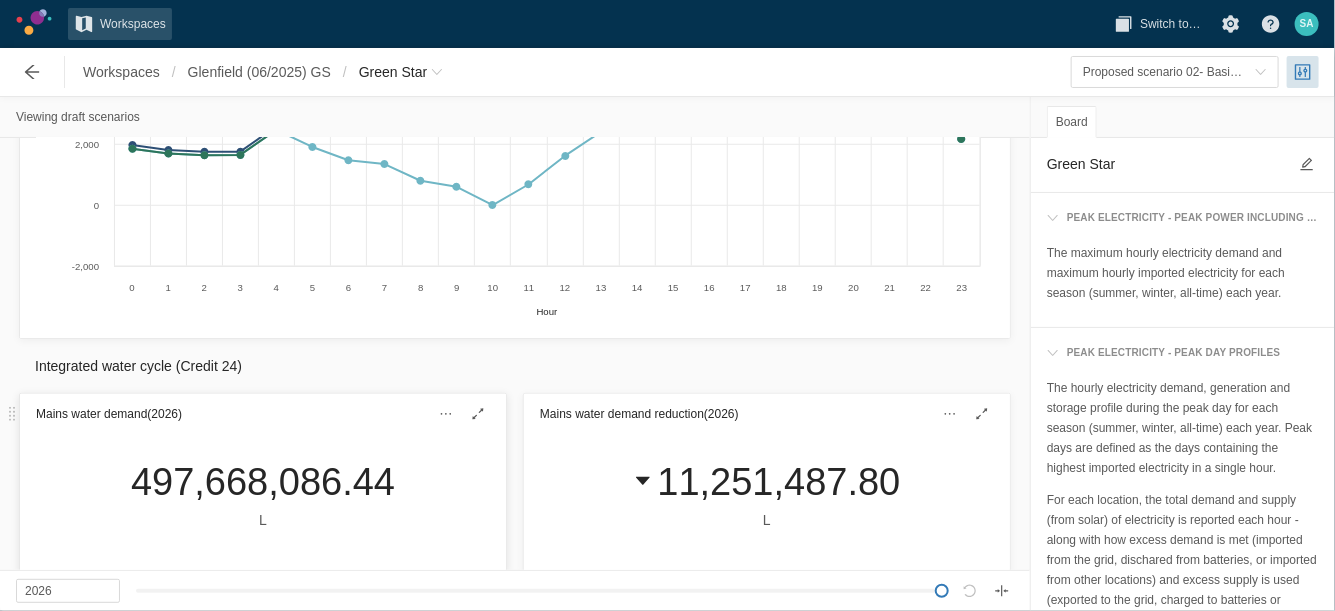 scroll, scrollTop: 125, scrollLeft: 0, axis: vertical 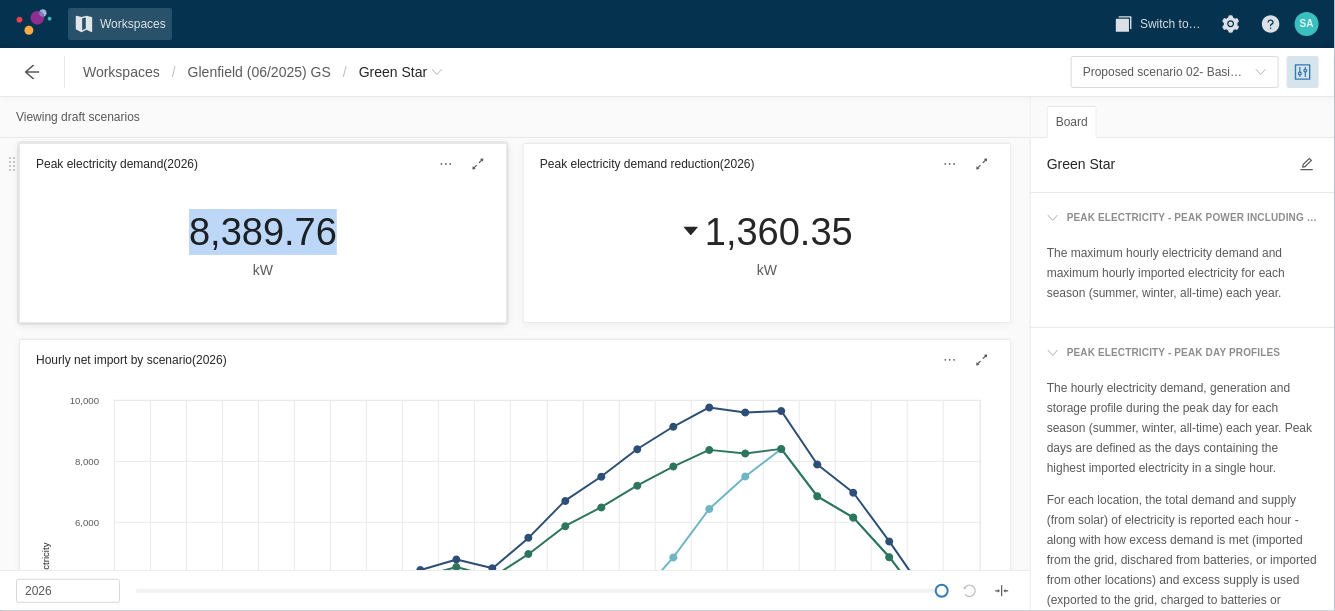 drag, startPoint x: 179, startPoint y: 225, endPoint x: 324, endPoint y: 241, distance: 145.88008 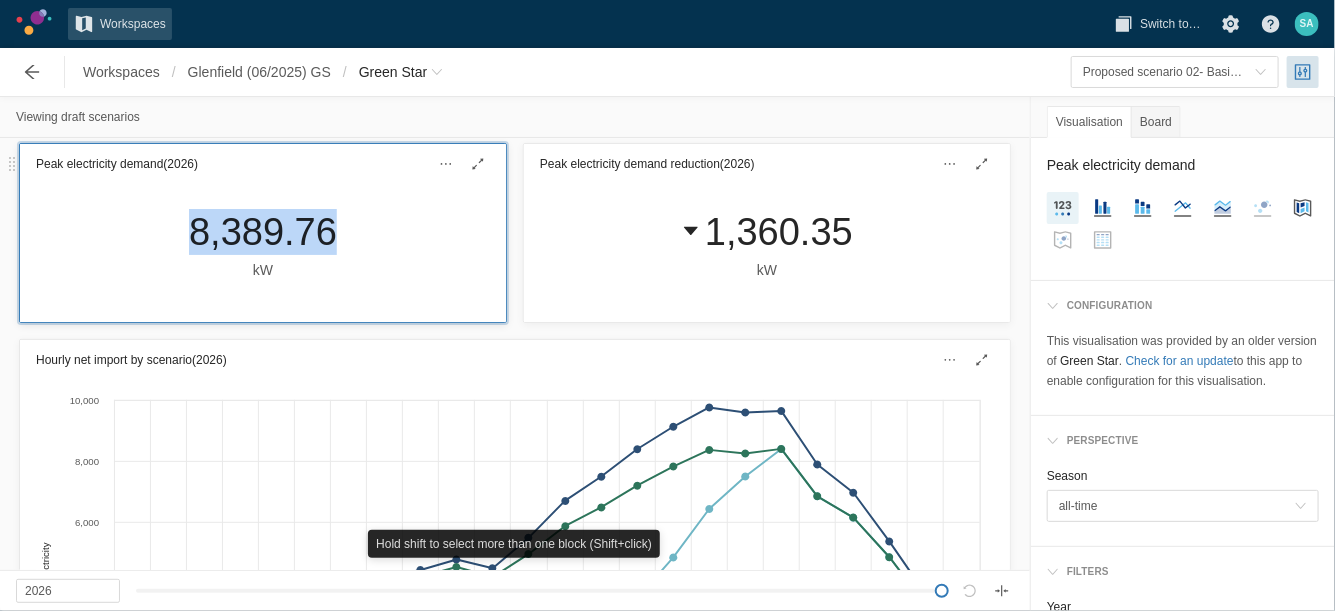 drag, startPoint x: 308, startPoint y: 238, endPoint x: 298, endPoint y: 231, distance: 12.206555 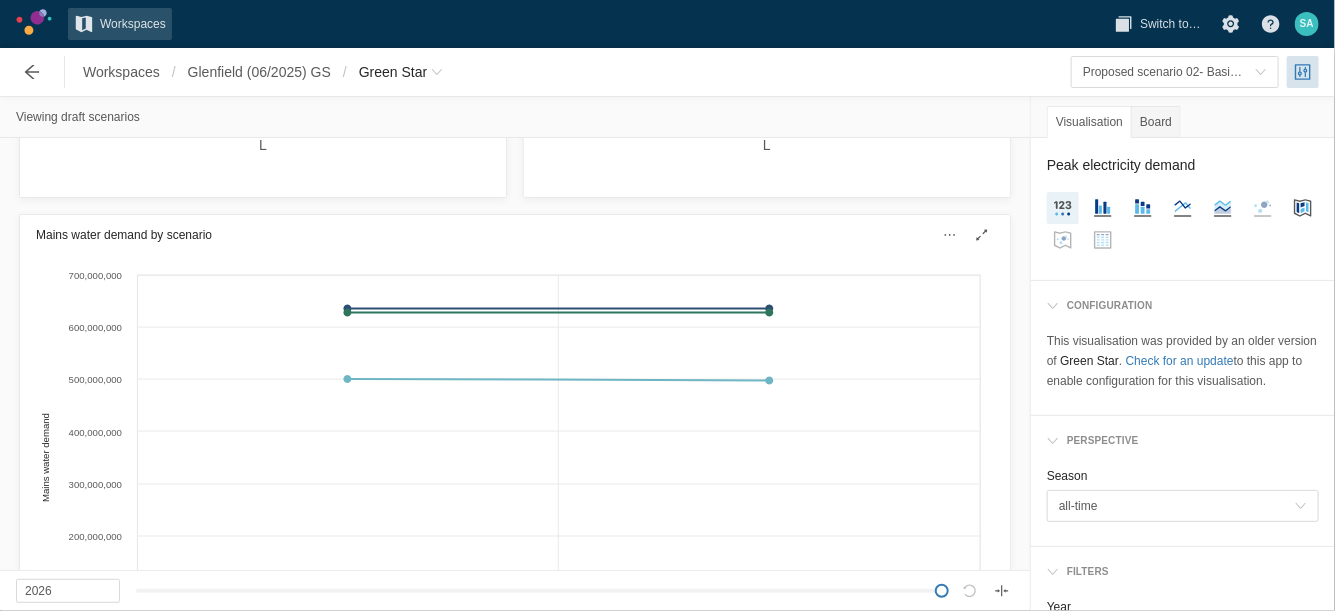 scroll, scrollTop: 750, scrollLeft: 0, axis: vertical 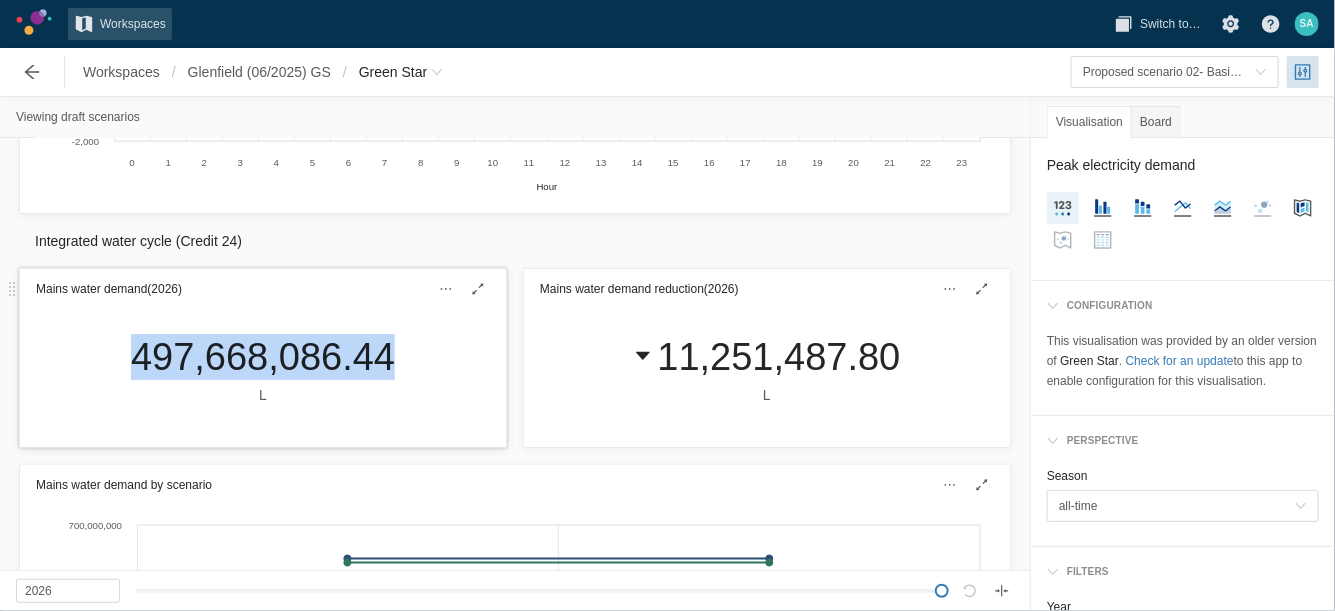 drag, startPoint x: 121, startPoint y: 364, endPoint x: 383, endPoint y: 372, distance: 262.1221 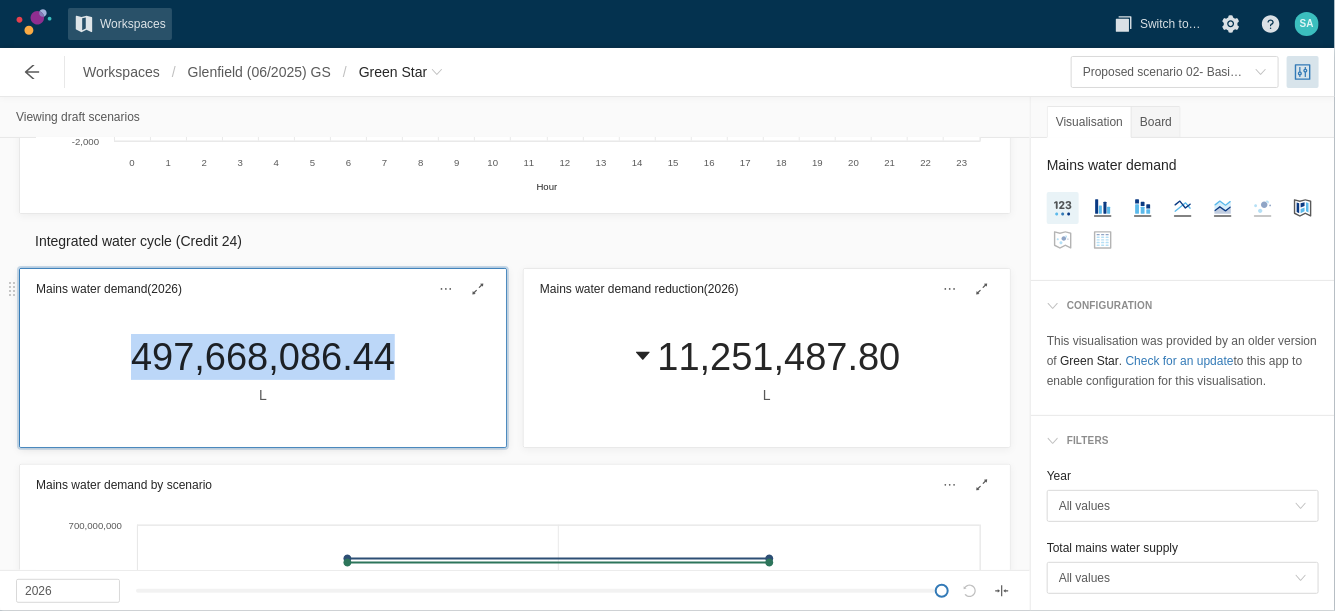 drag, startPoint x: 383, startPoint y: 372, endPoint x: 364, endPoint y: 372, distance: 19 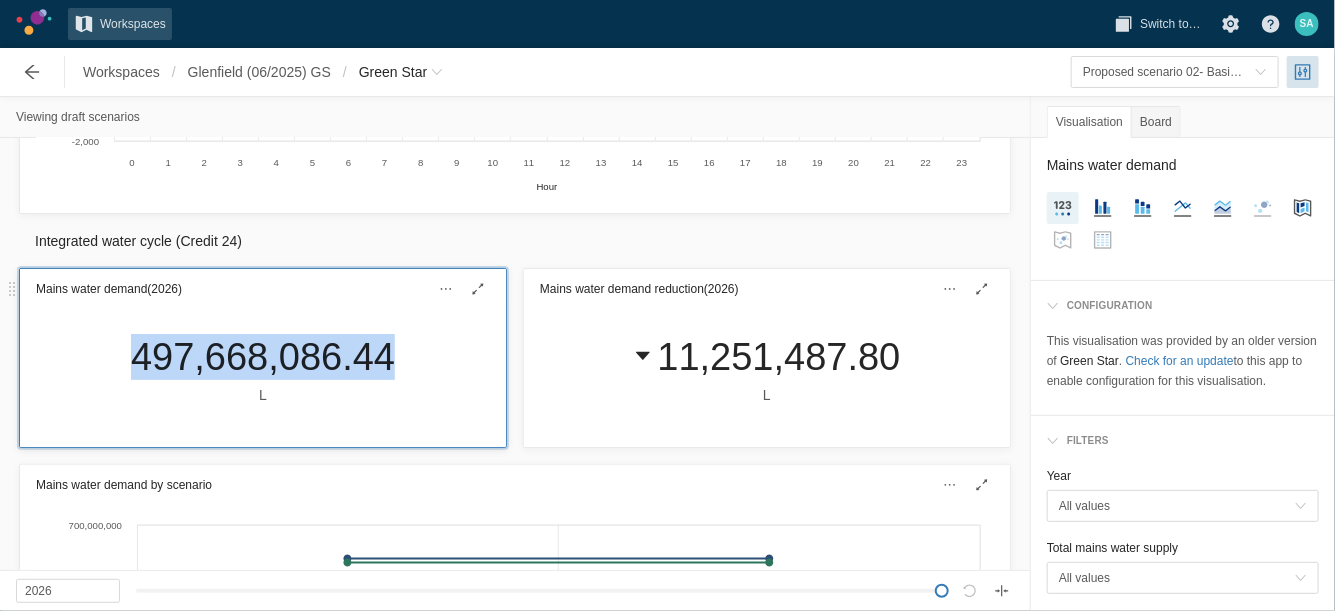 copy on "497,668,086.44" 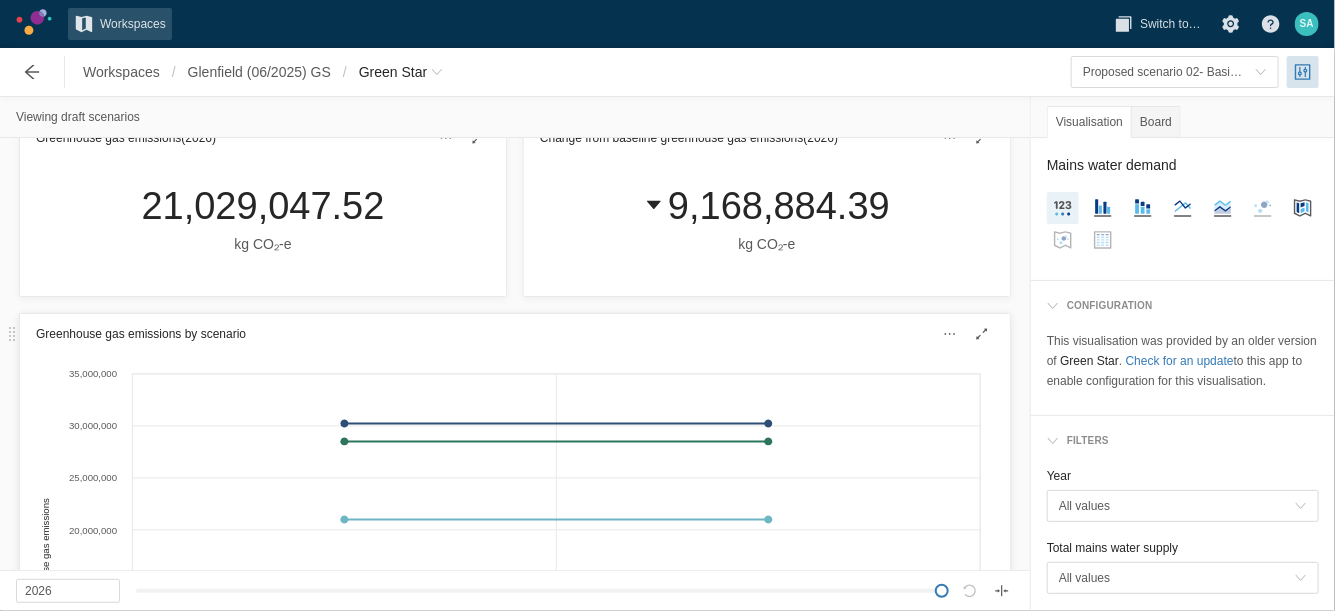 scroll, scrollTop: 1500, scrollLeft: 0, axis: vertical 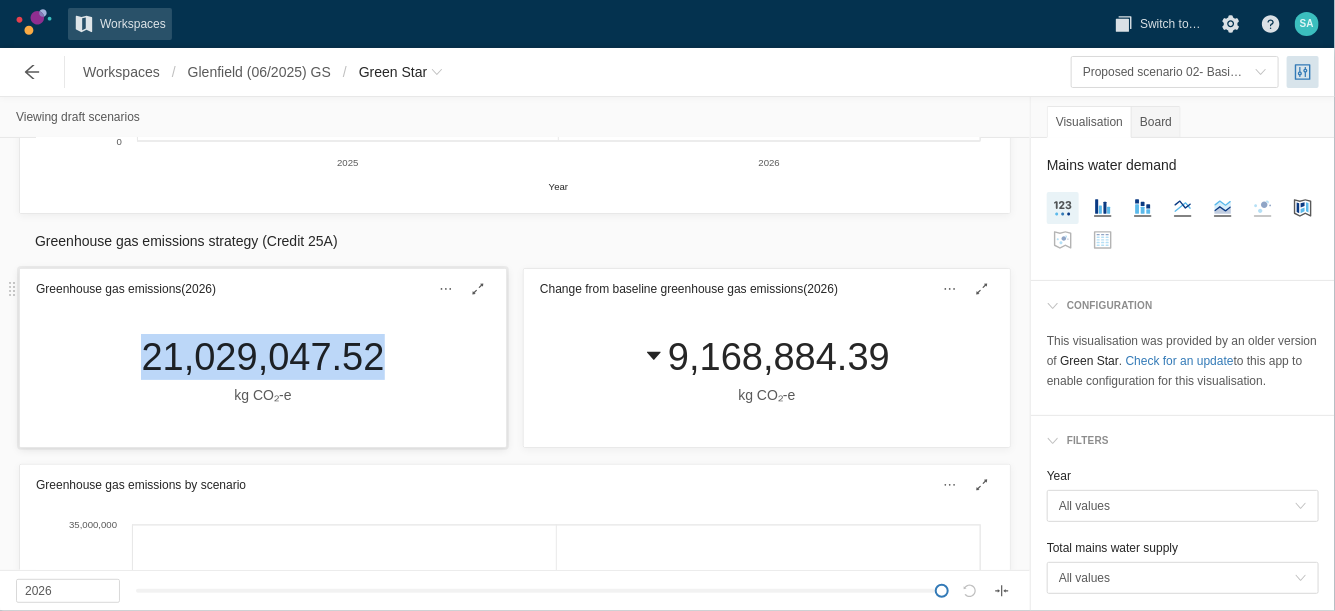 drag, startPoint x: 131, startPoint y: 347, endPoint x: 374, endPoint y: 347, distance: 243 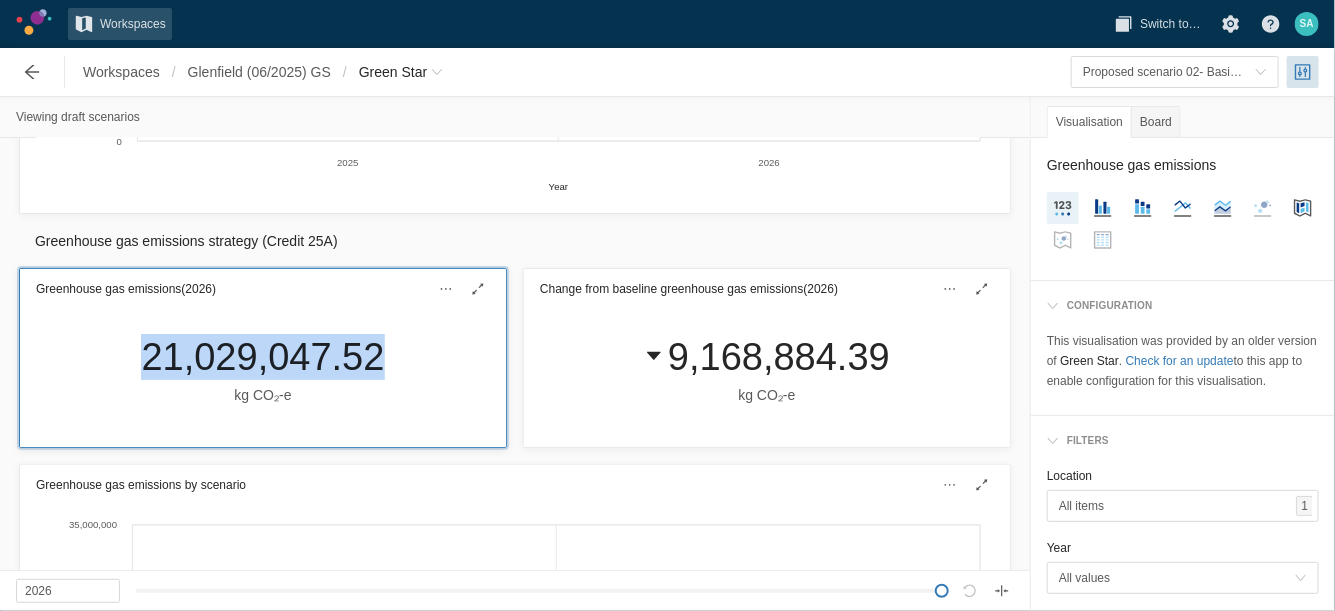drag, startPoint x: 374, startPoint y: 347, endPoint x: 363, endPoint y: 347, distance: 11 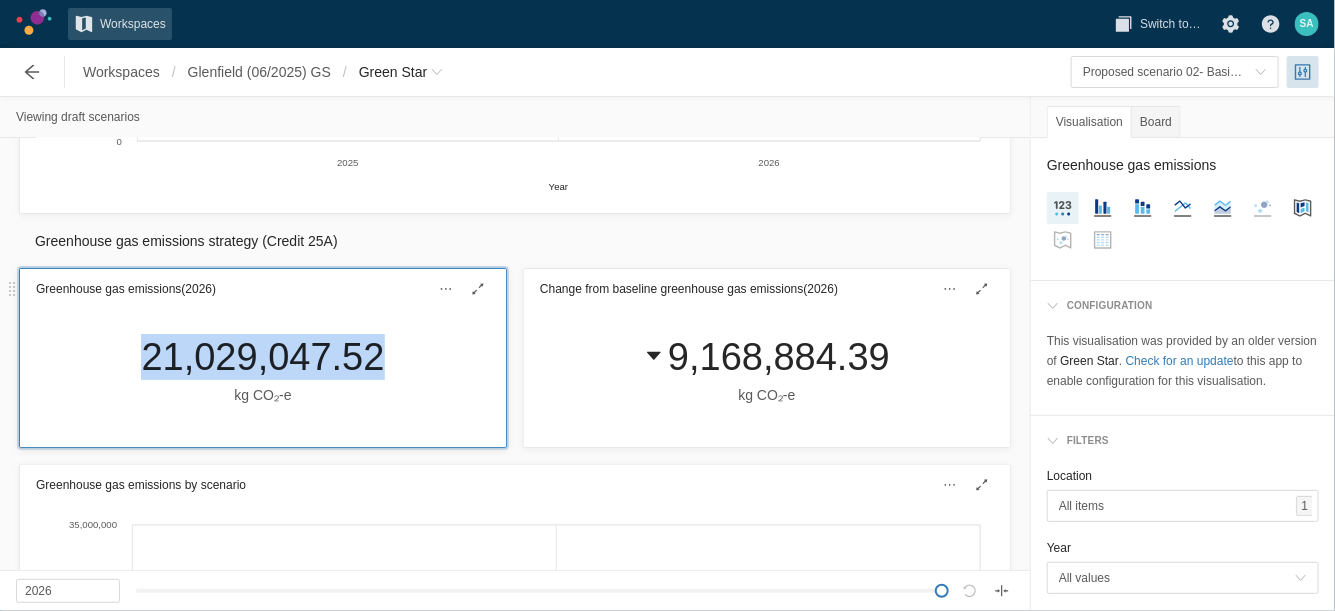copy on "21,029,047.52" 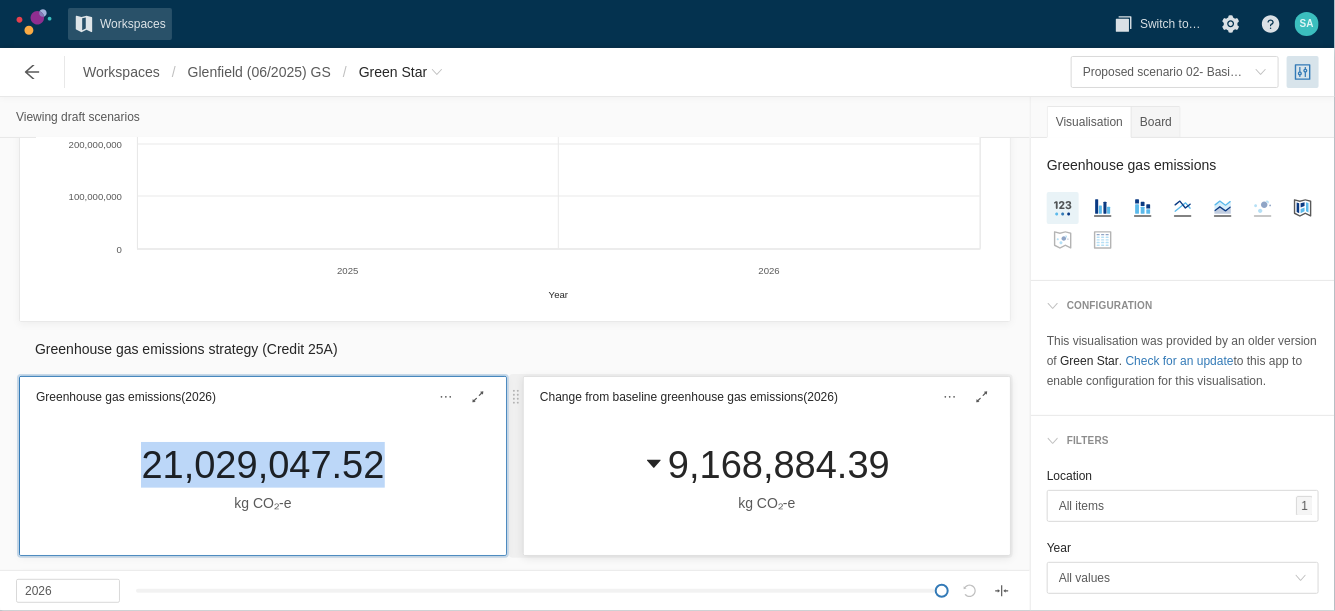 scroll, scrollTop: 1375, scrollLeft: 0, axis: vertical 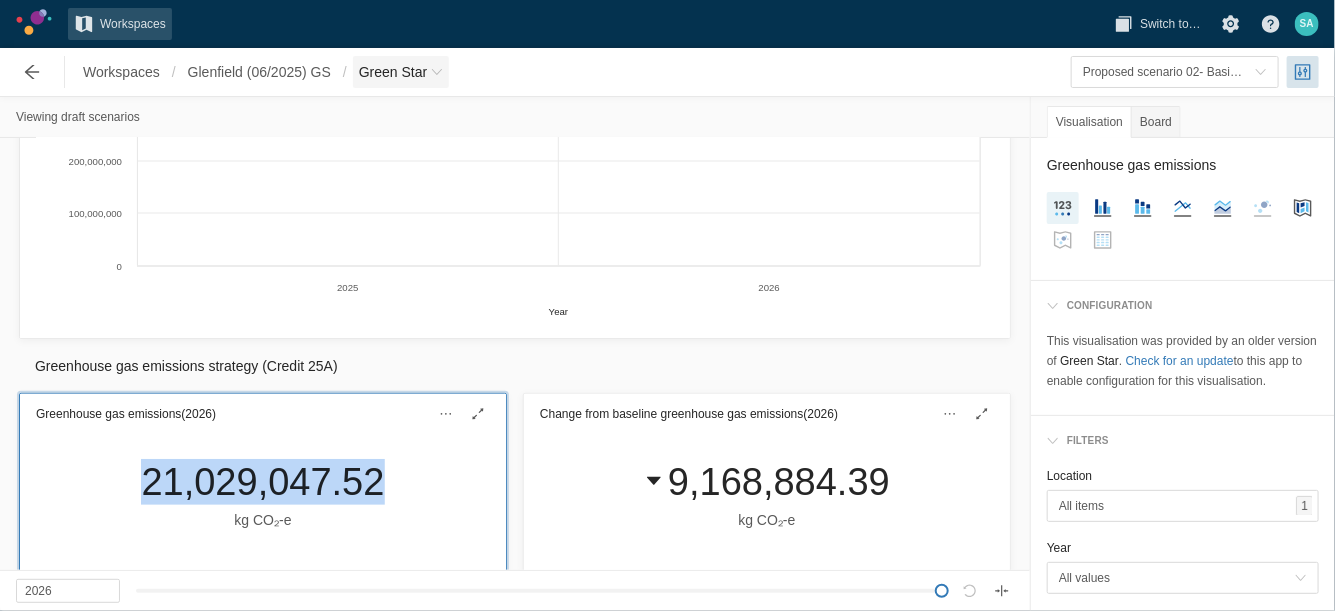 click on "Green Star" at bounding box center (393, 72) 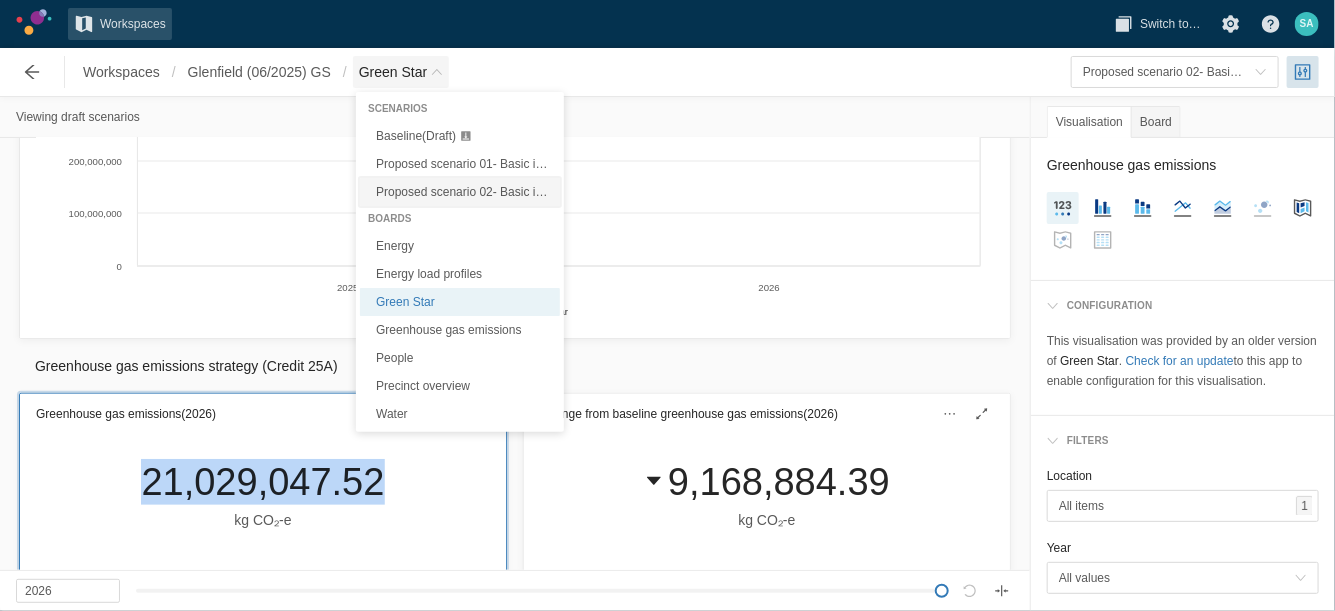 click on "Proposed scenario 02- Basic improvements +solar PV, rainwater tank  (Draft)" at bounding box center [460, 192] 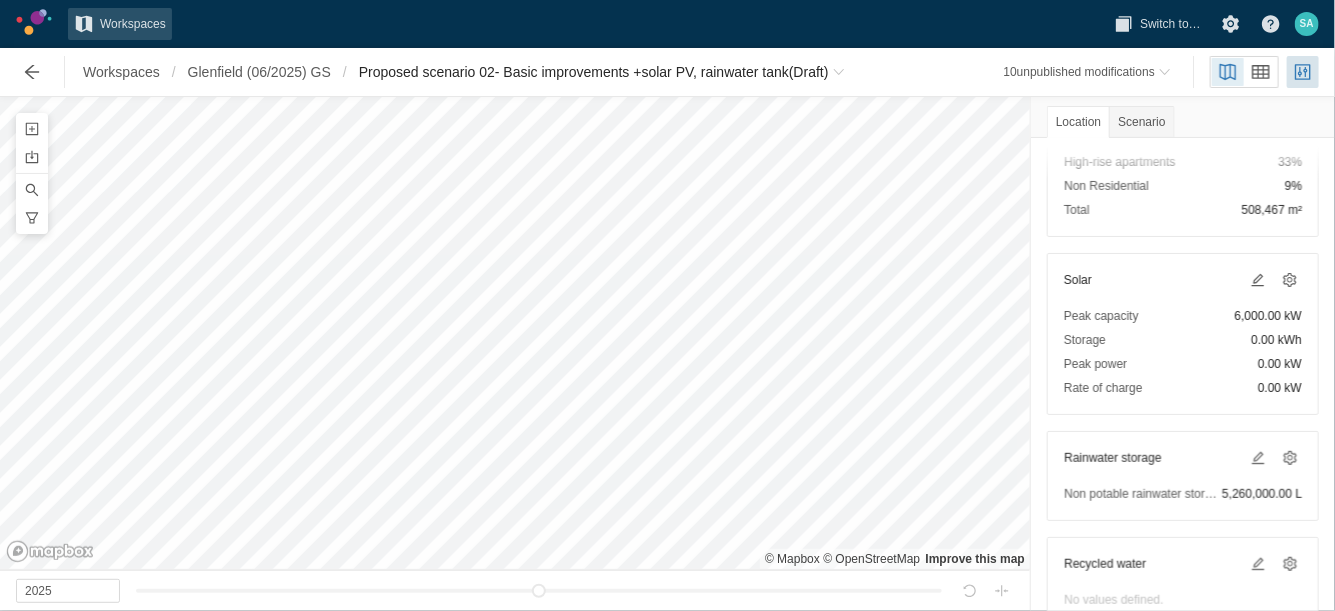 scroll, scrollTop: 544, scrollLeft: 0, axis: vertical 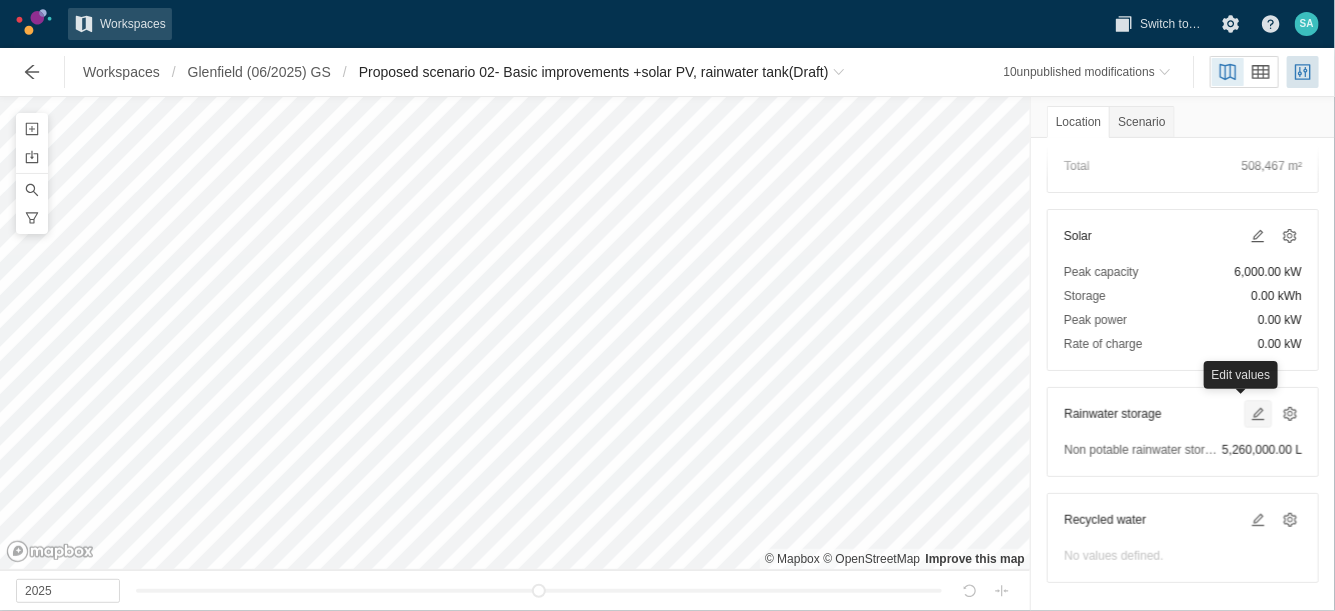 click at bounding box center [1258, 414] 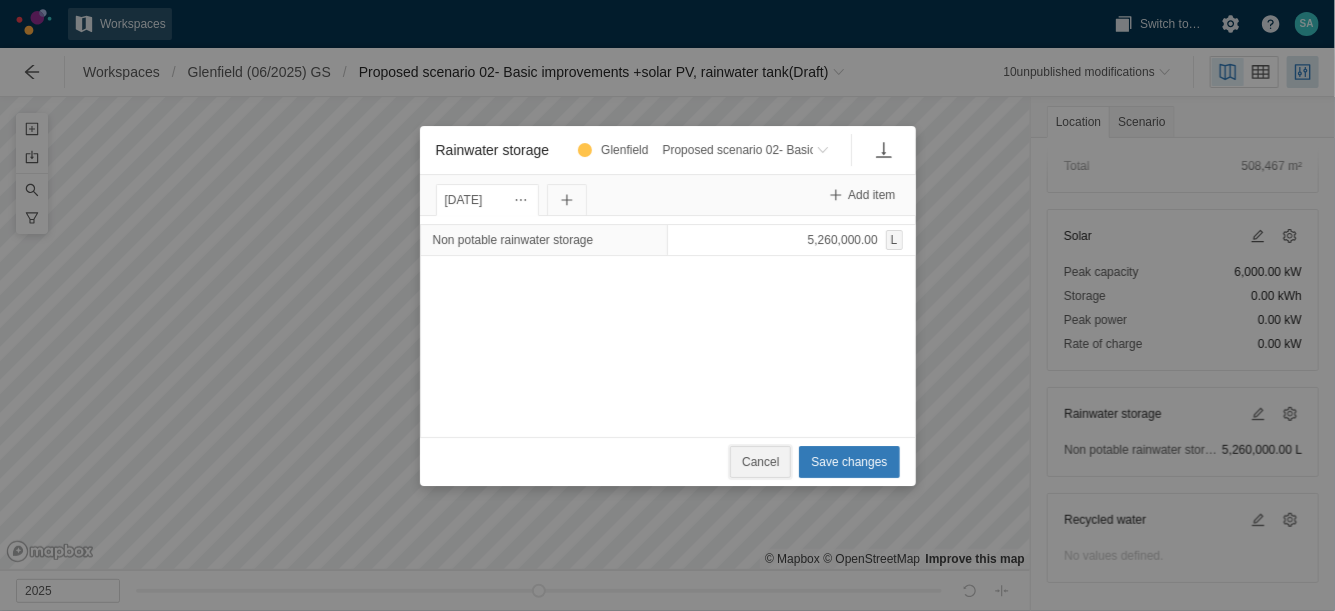 click on "Cancel" at bounding box center (760, 462) 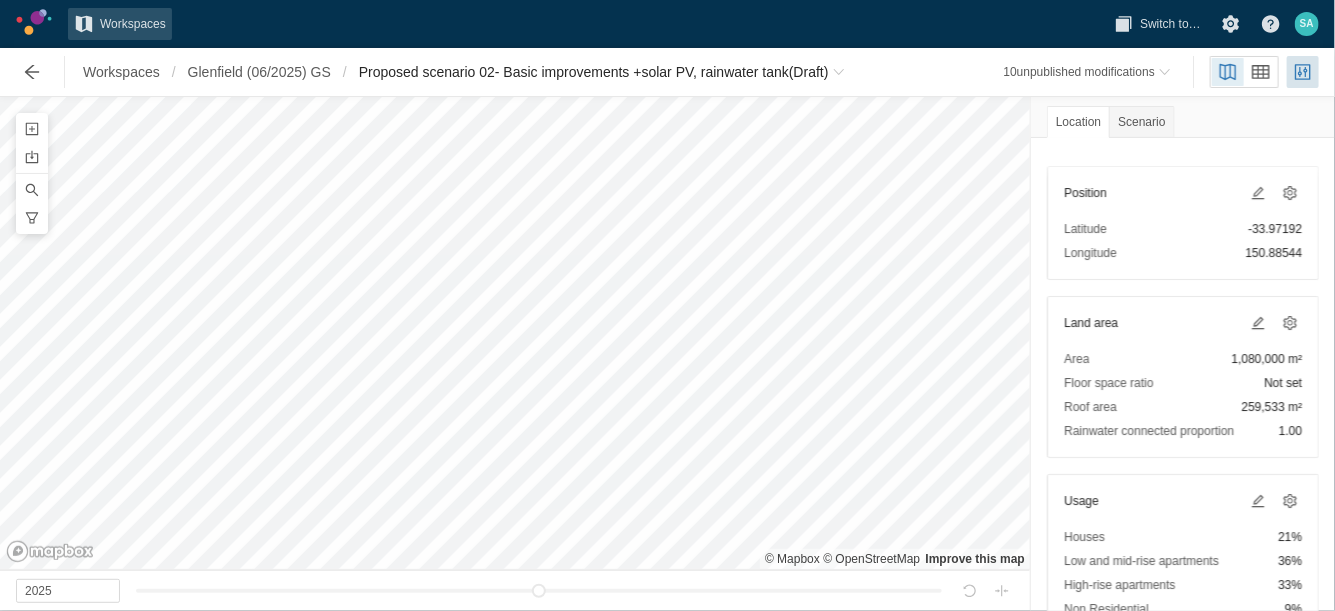 scroll, scrollTop: 44, scrollLeft: 0, axis: vertical 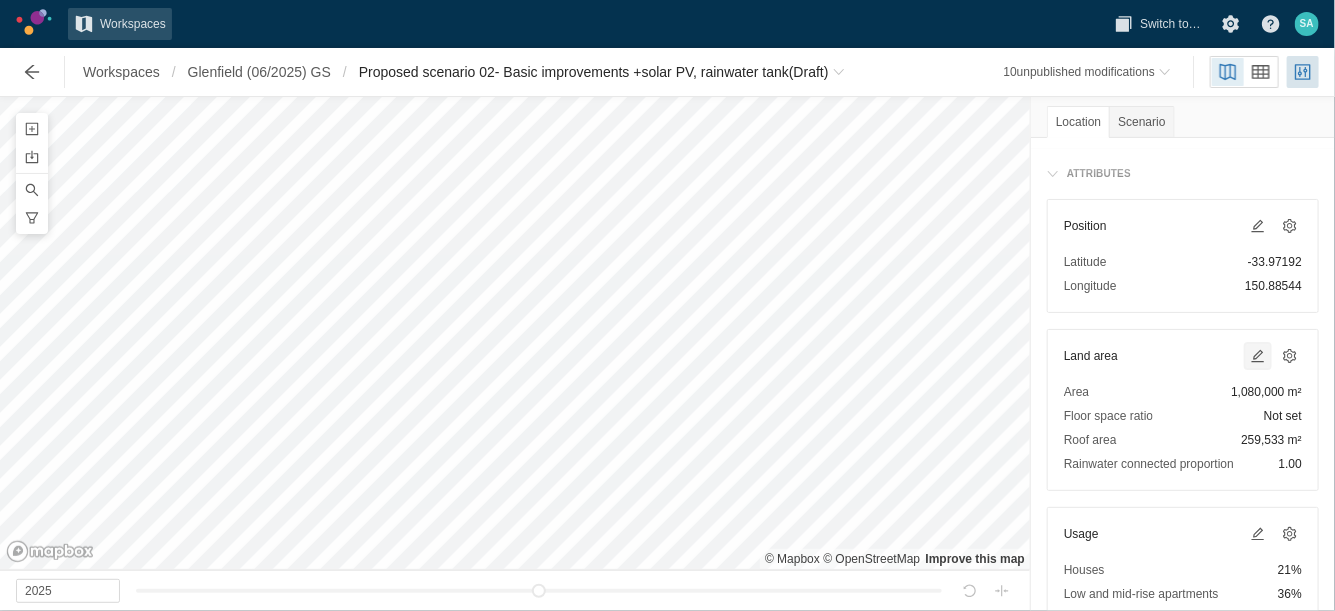 click at bounding box center [1258, 356] 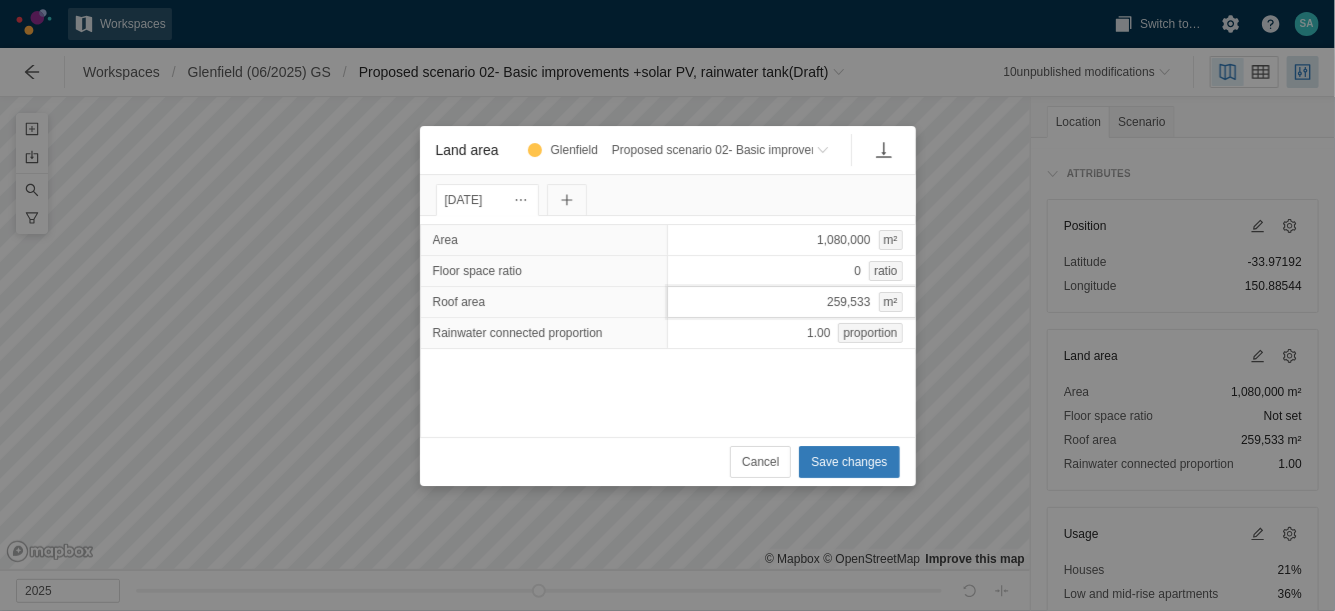 click on "259,533 m²" at bounding box center (791, 302) 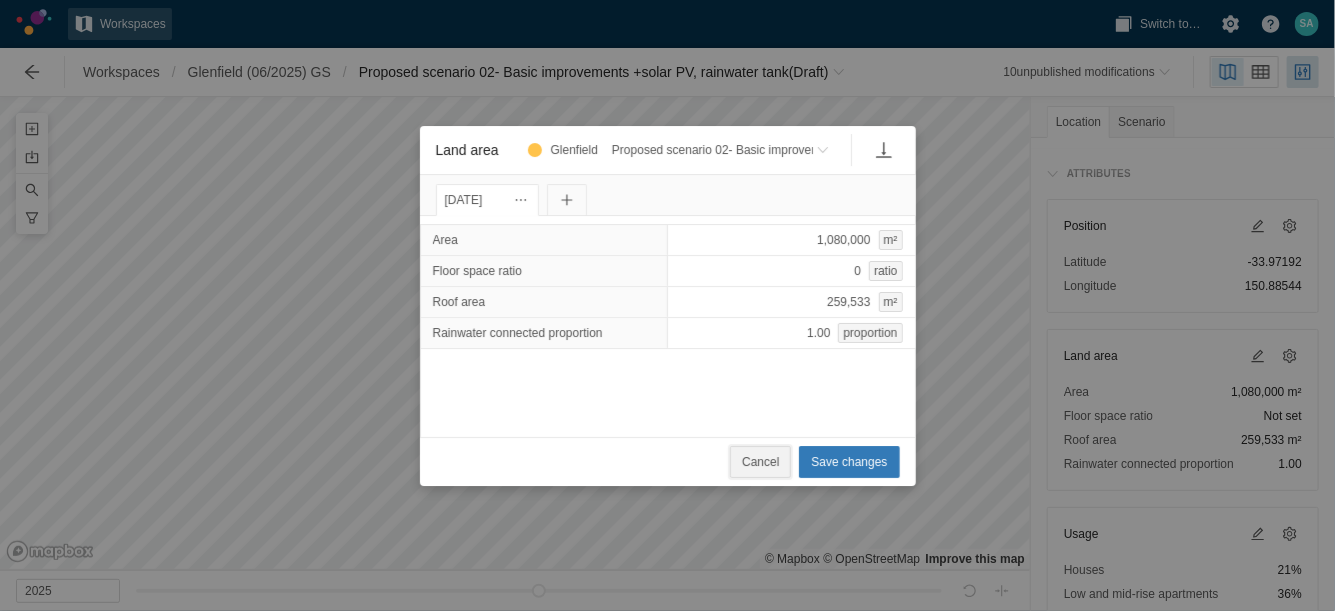 click on "Cancel" at bounding box center [760, 462] 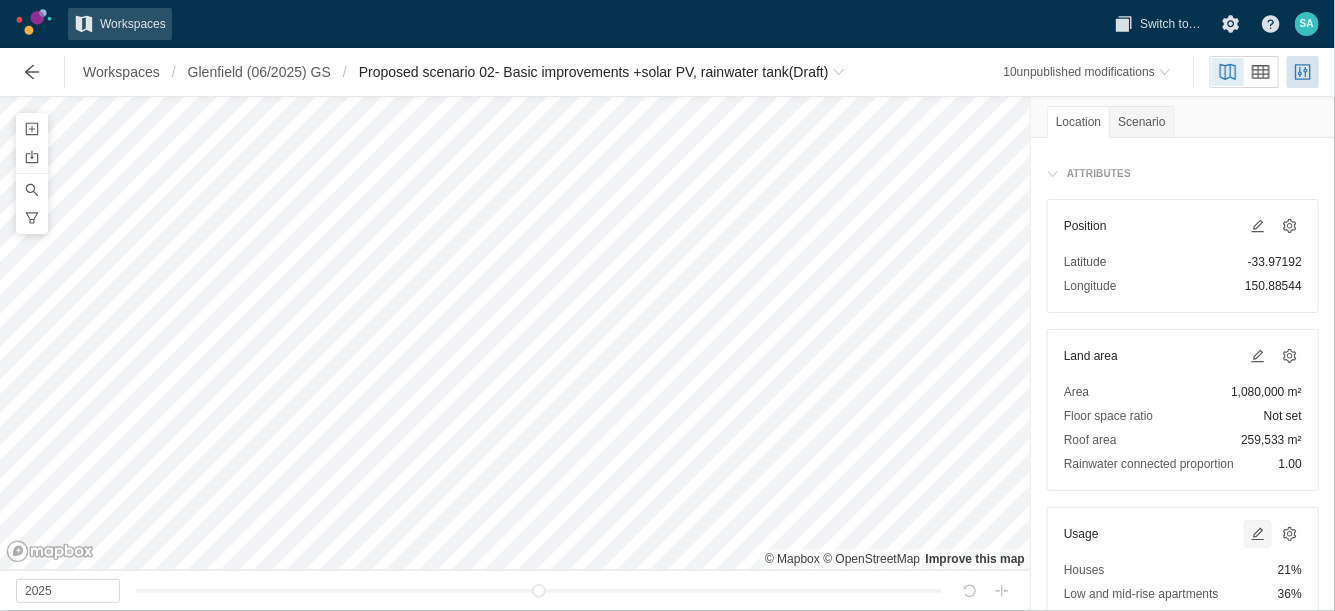 click at bounding box center (1258, 534) 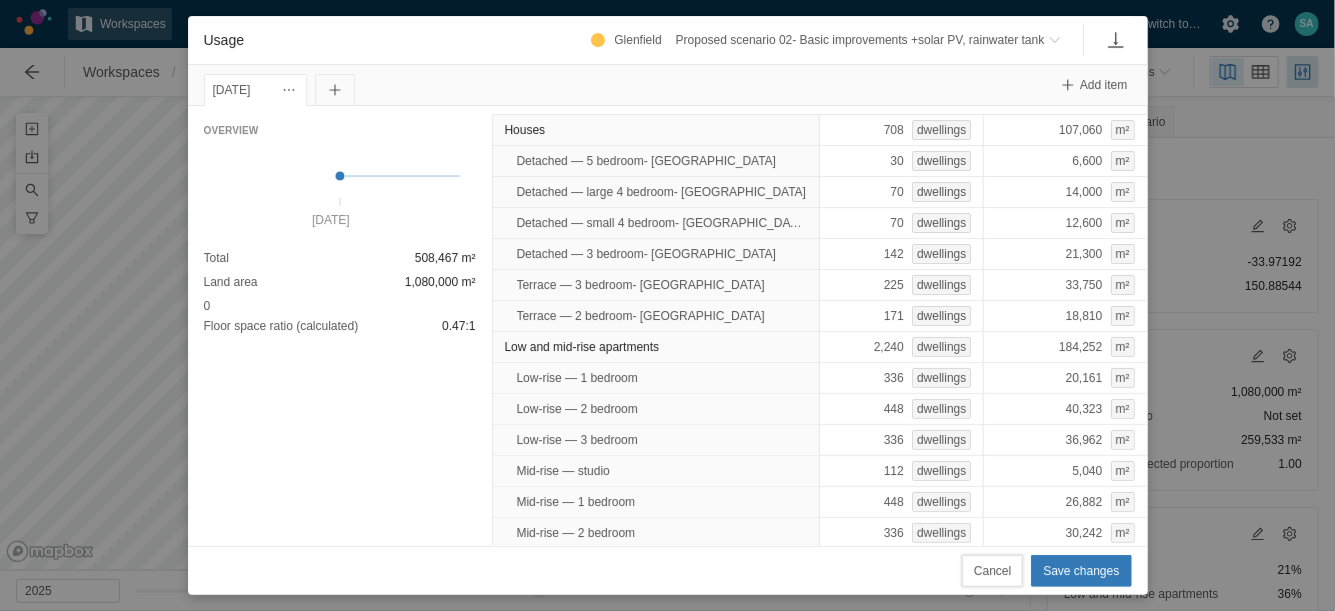 click on "Cancel" at bounding box center (992, 571) 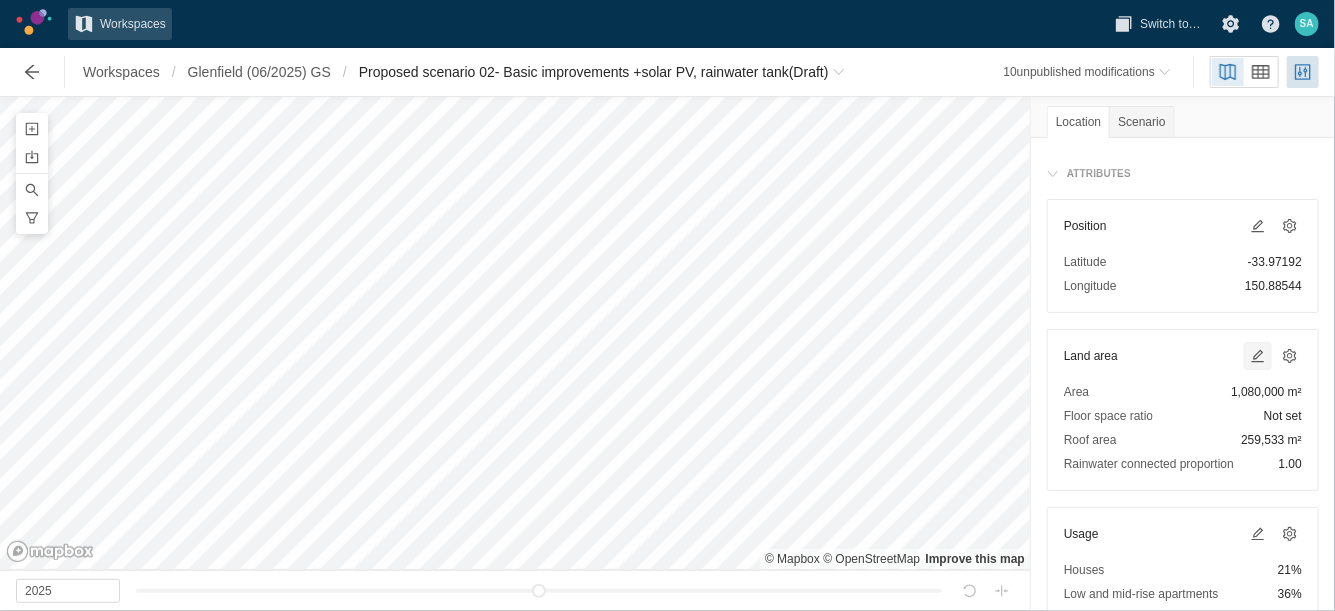 click at bounding box center (1258, 356) 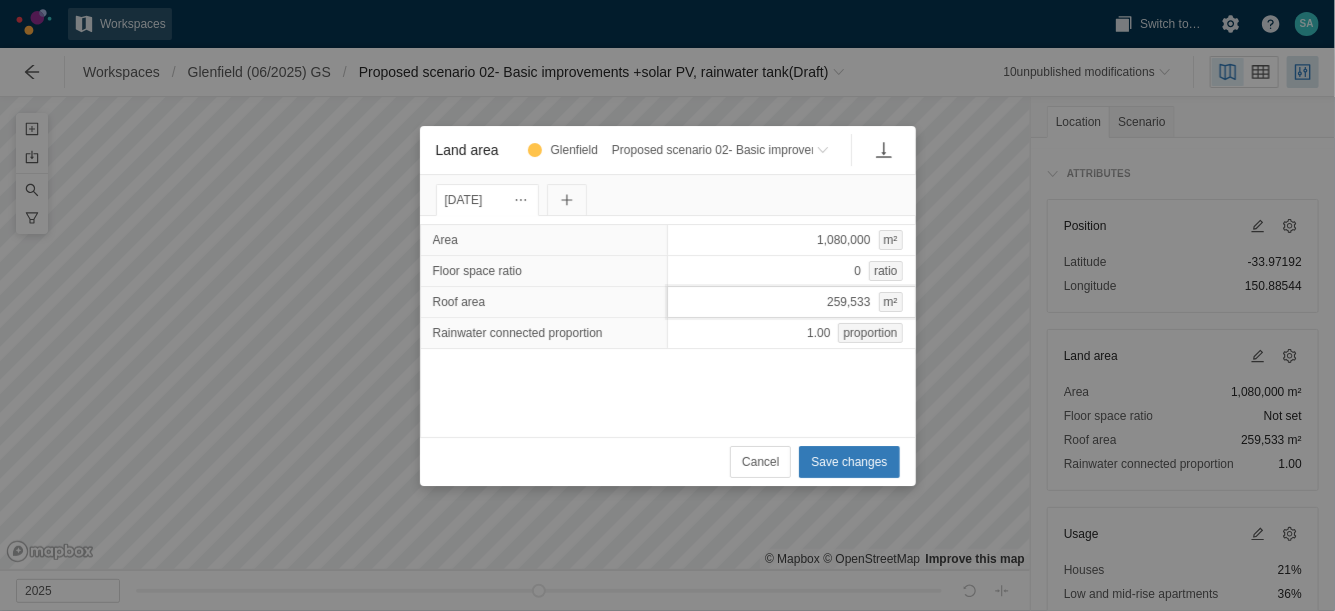 click on "259,533 m²" at bounding box center [791, 302] 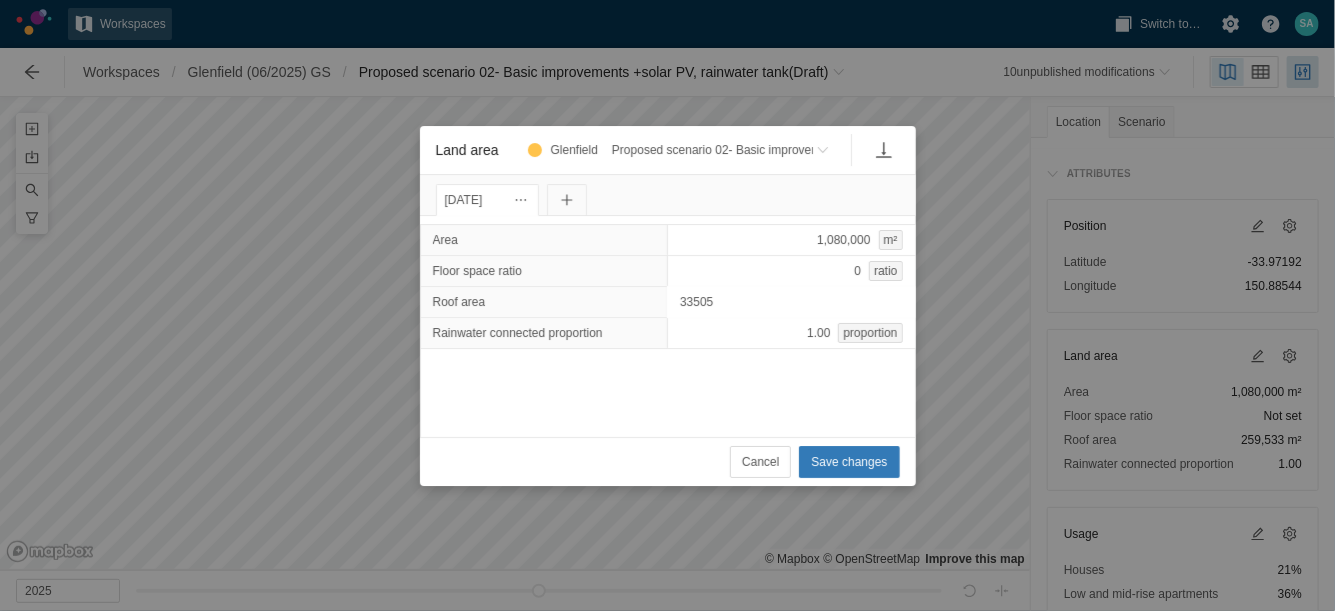 type on "335053" 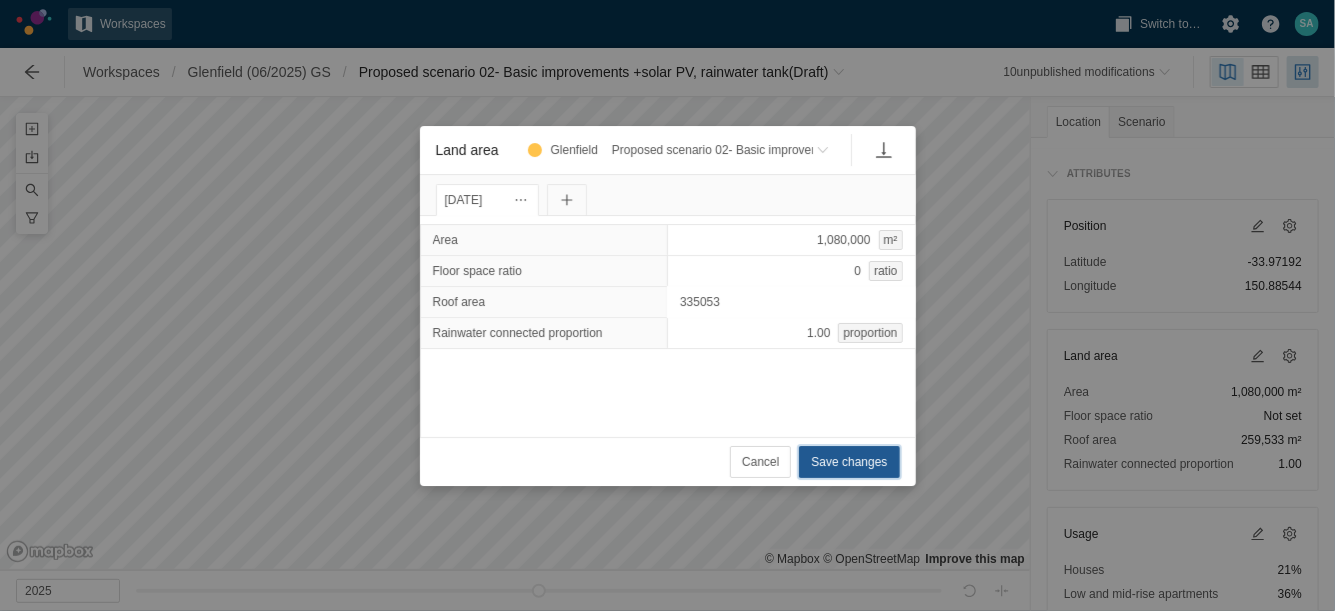 click on "Save changes" at bounding box center [849, 462] 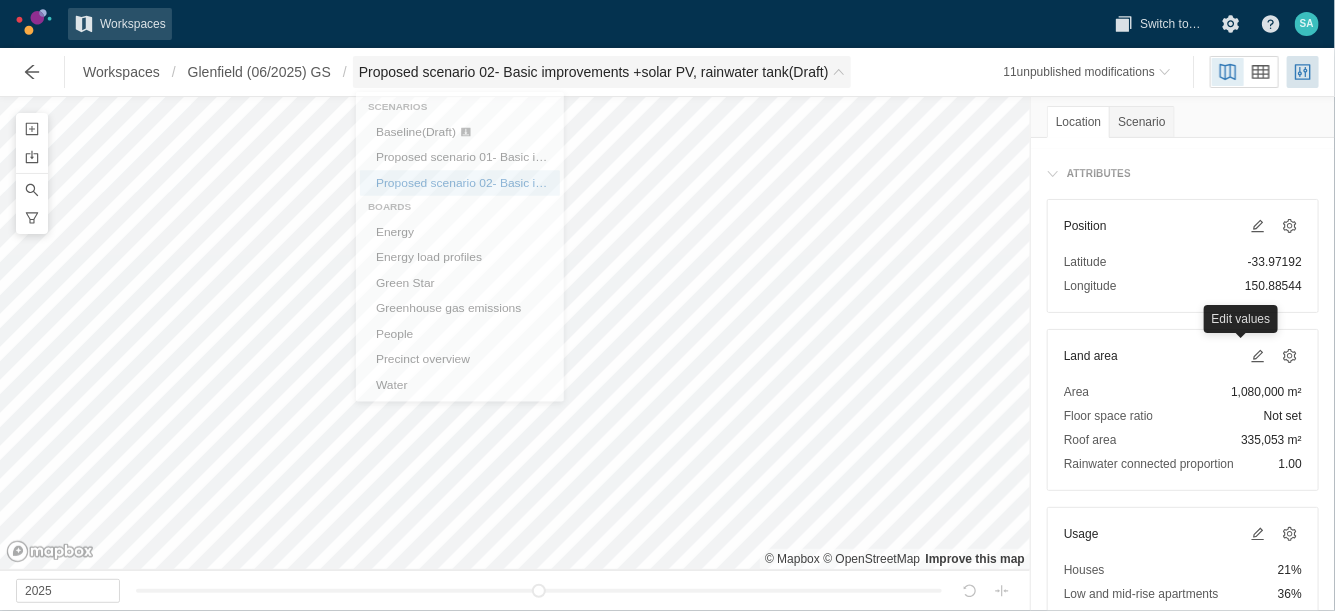 click at bounding box center [839, 72] 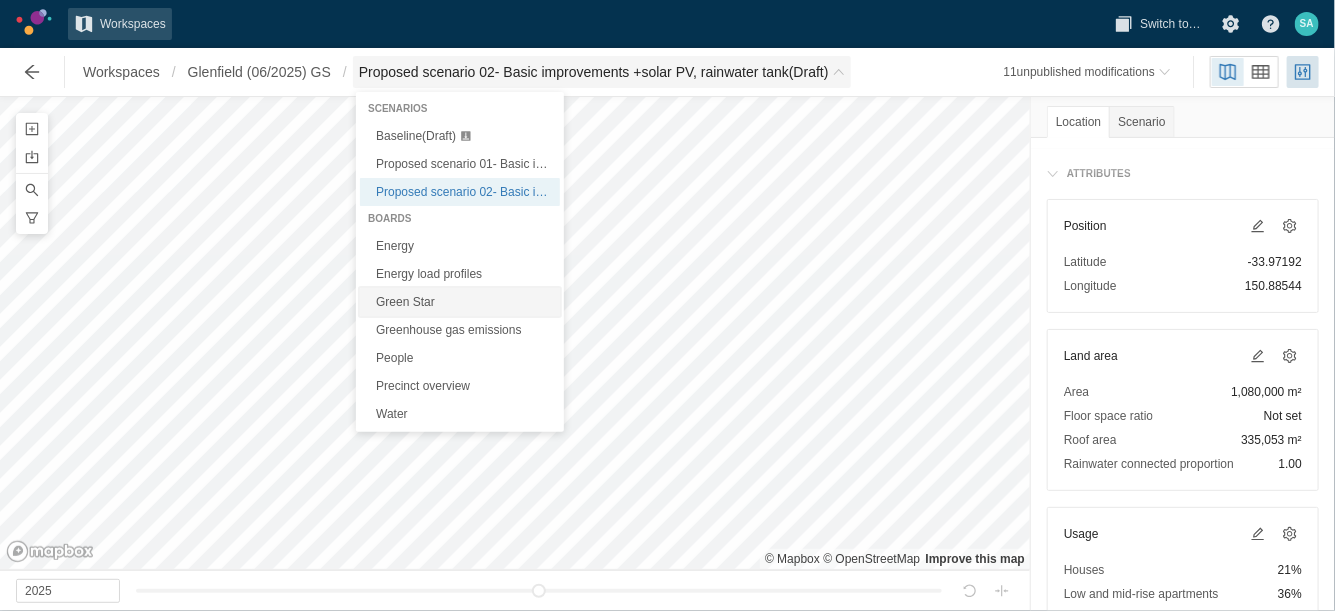 click on "Green Star" at bounding box center (460, 302) 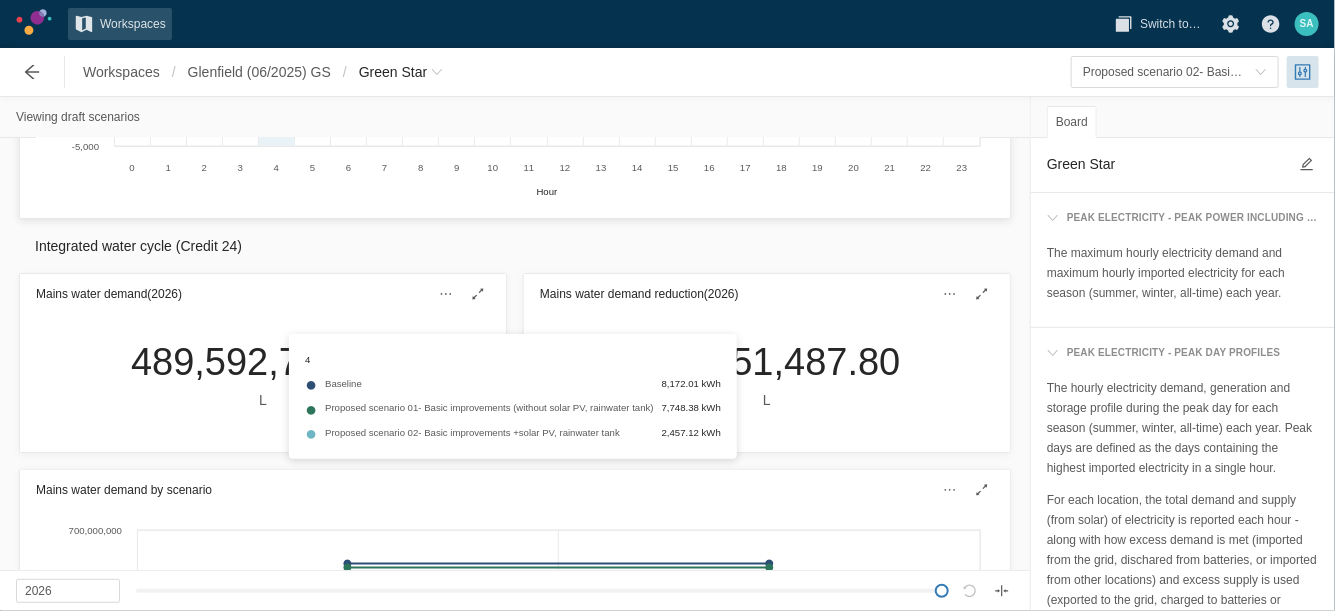 scroll, scrollTop: 750, scrollLeft: 0, axis: vertical 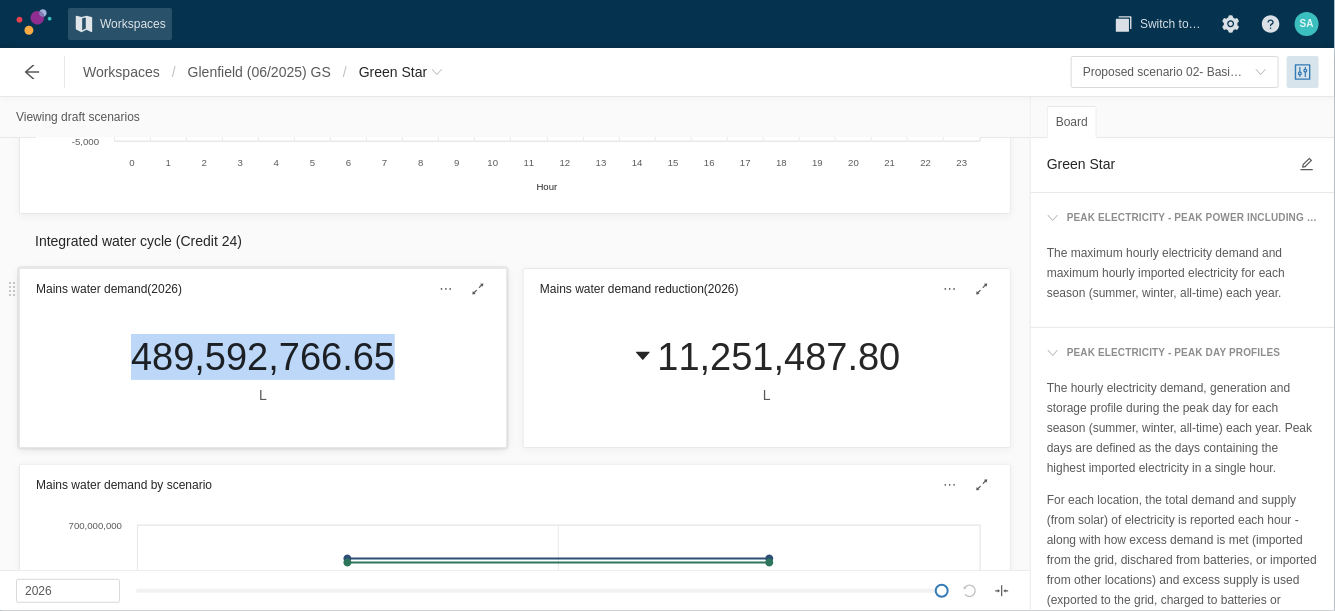 drag, startPoint x: 119, startPoint y: 355, endPoint x: 378, endPoint y: 366, distance: 259.2335 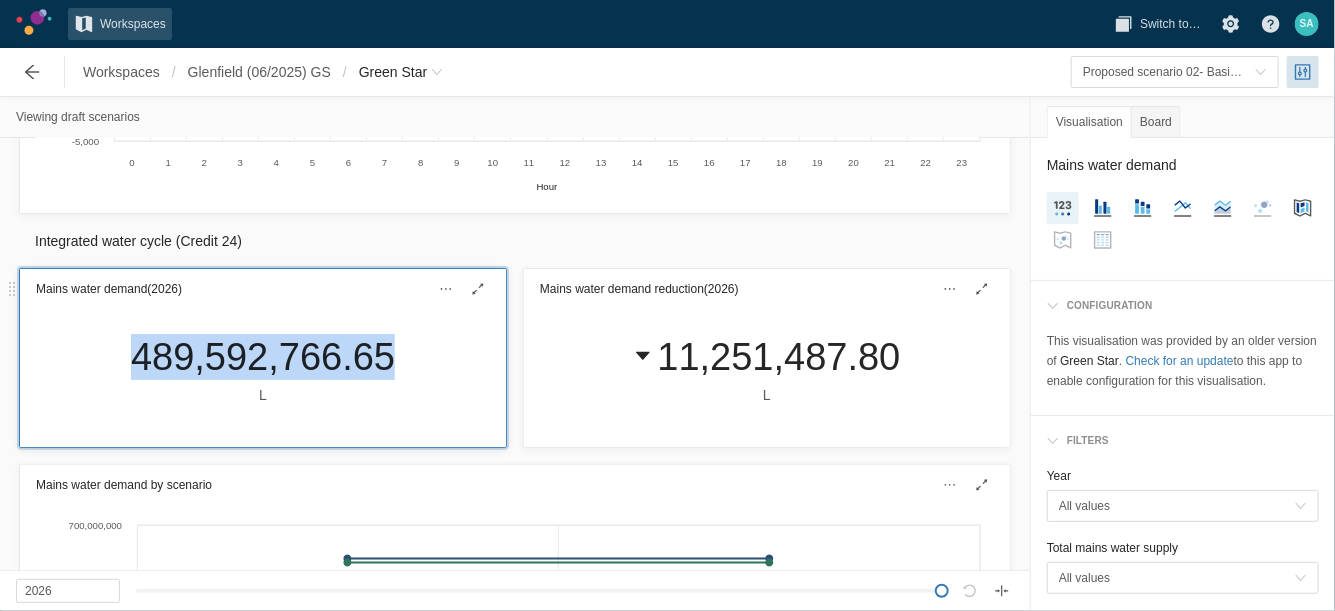copy on "489,592,766.65" 